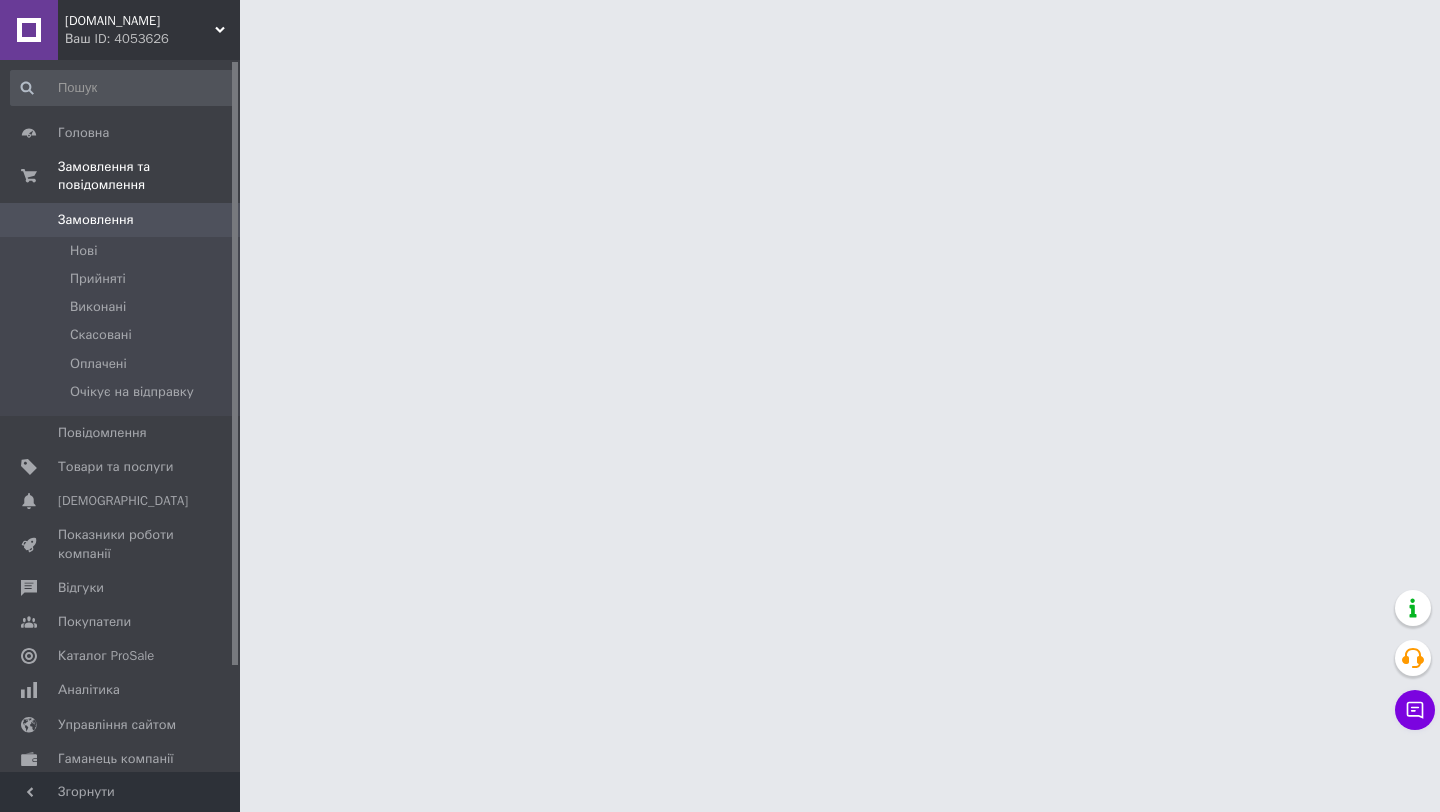 scroll, scrollTop: 0, scrollLeft: 0, axis: both 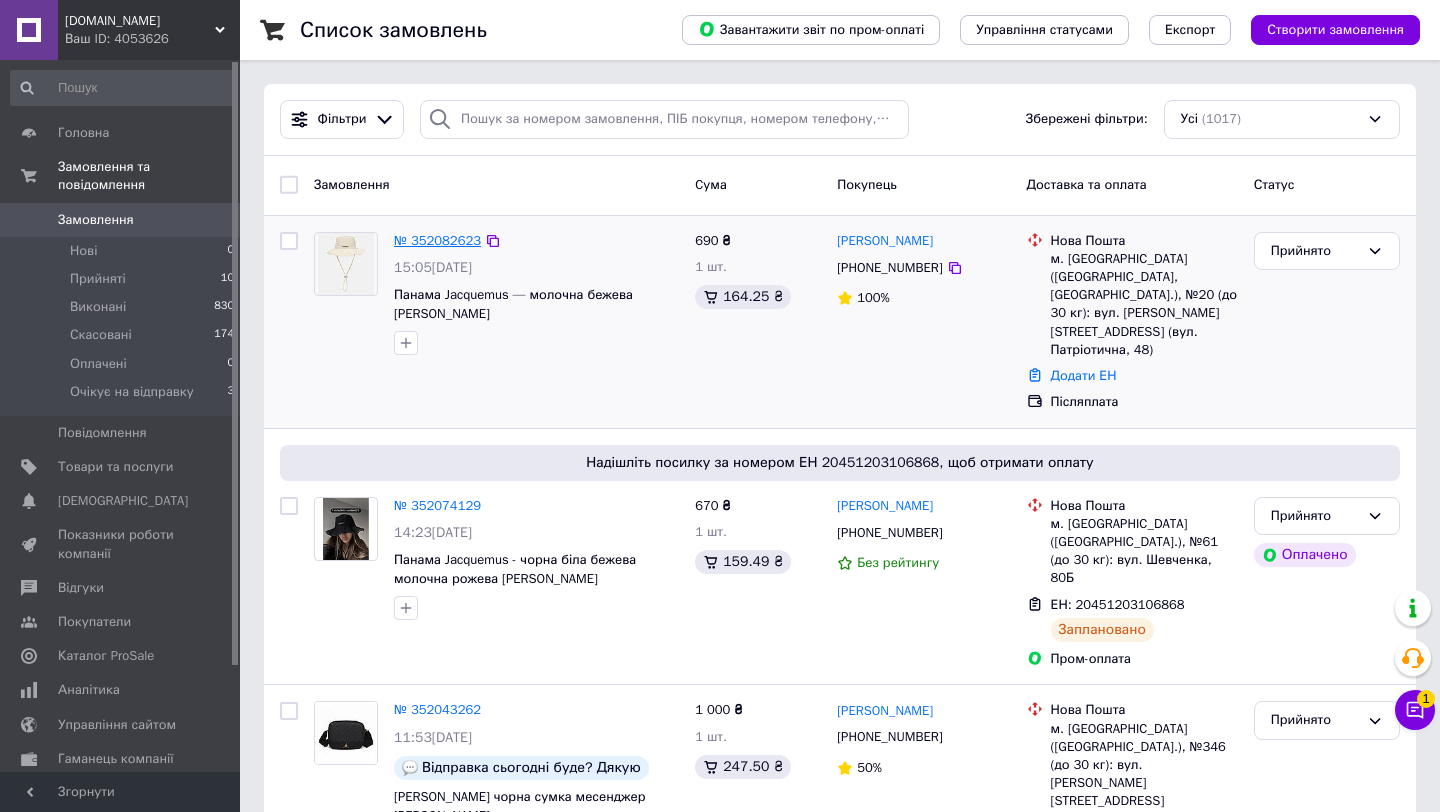 click on "№ 352082623" at bounding box center (437, 240) 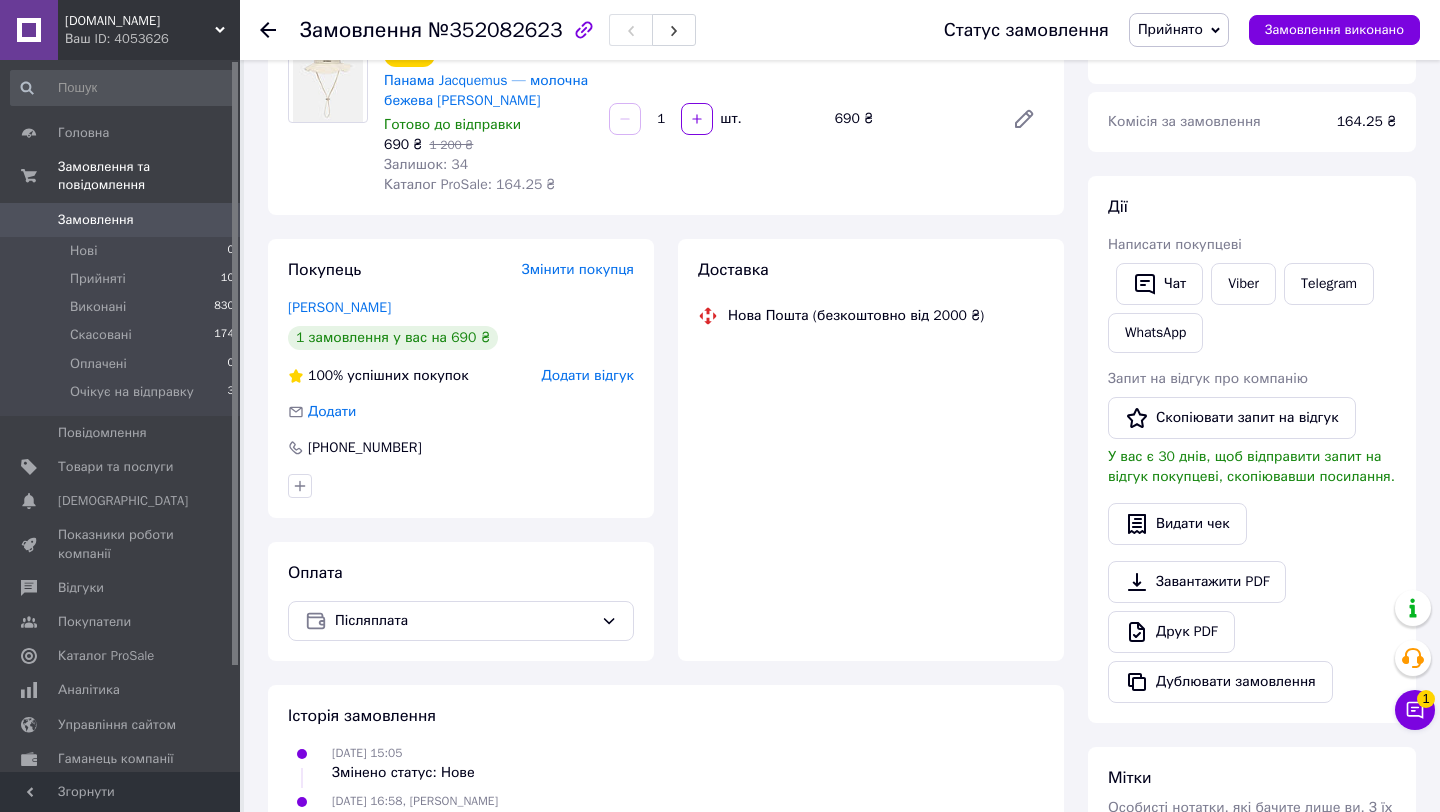 scroll, scrollTop: 642, scrollLeft: 0, axis: vertical 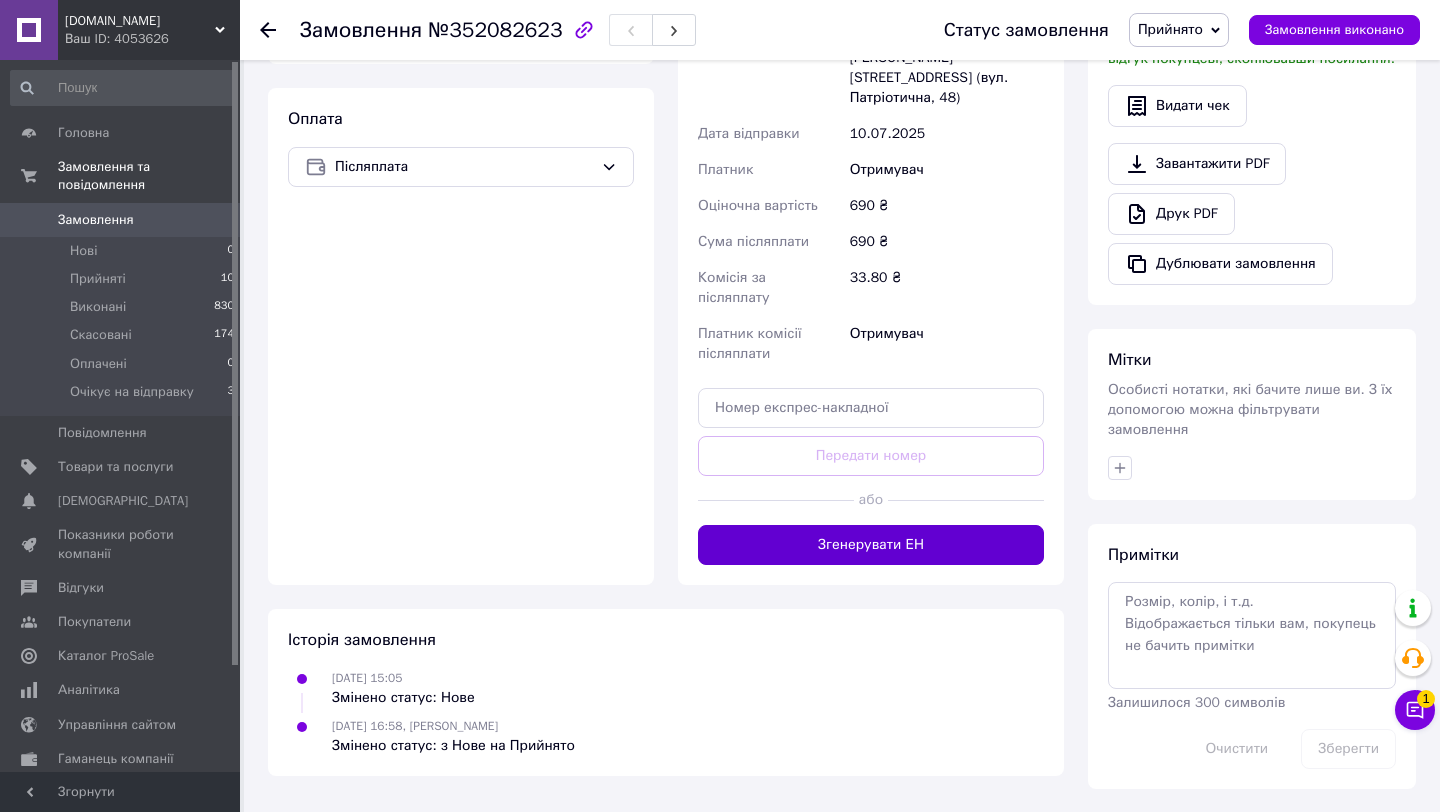 click on "Згенерувати ЕН" at bounding box center (871, 545) 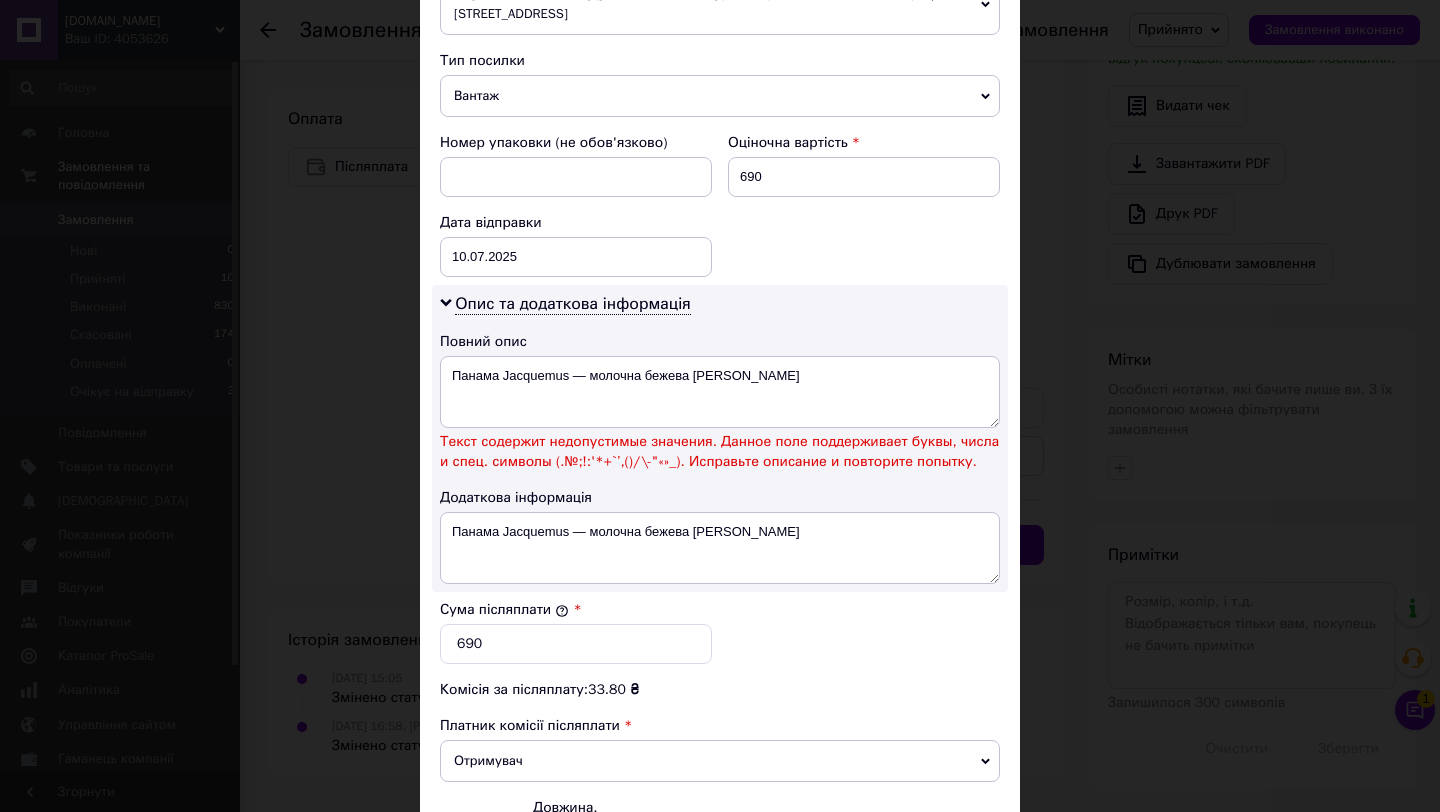 scroll, scrollTop: 1003, scrollLeft: 0, axis: vertical 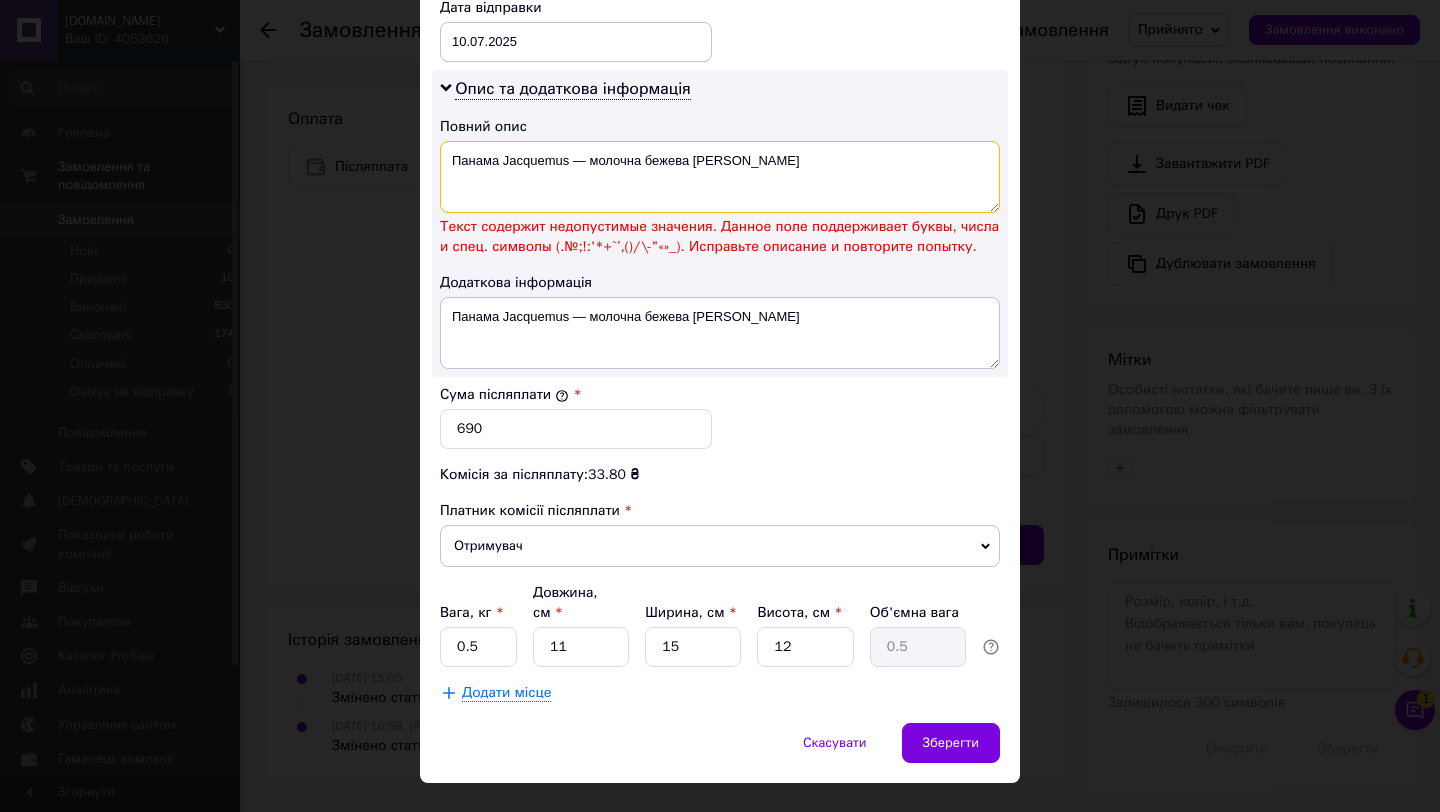 click on "Панама Jacquemus — молочна бежева [PERSON_NAME]" at bounding box center (720, 177) 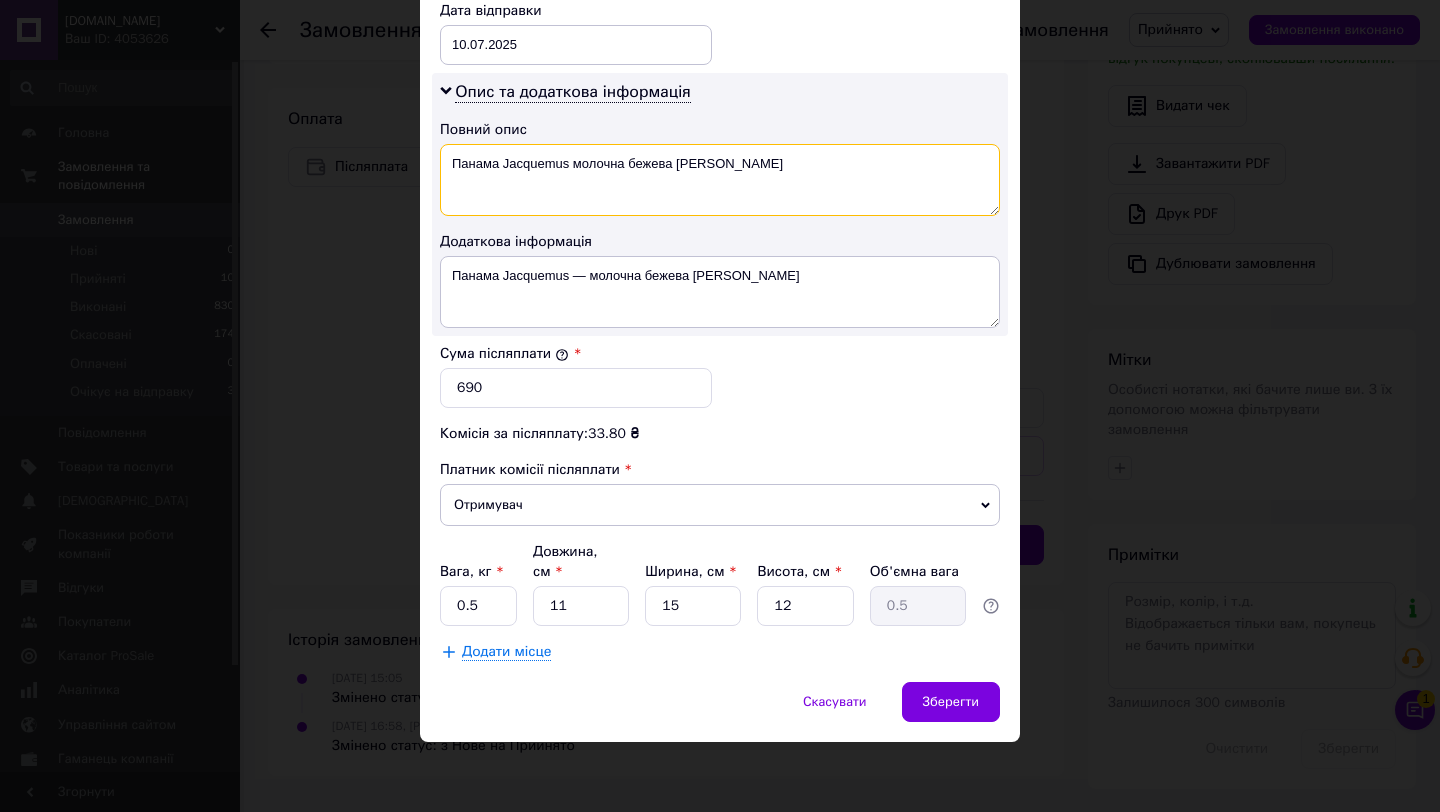 scroll, scrollTop: 978, scrollLeft: 0, axis: vertical 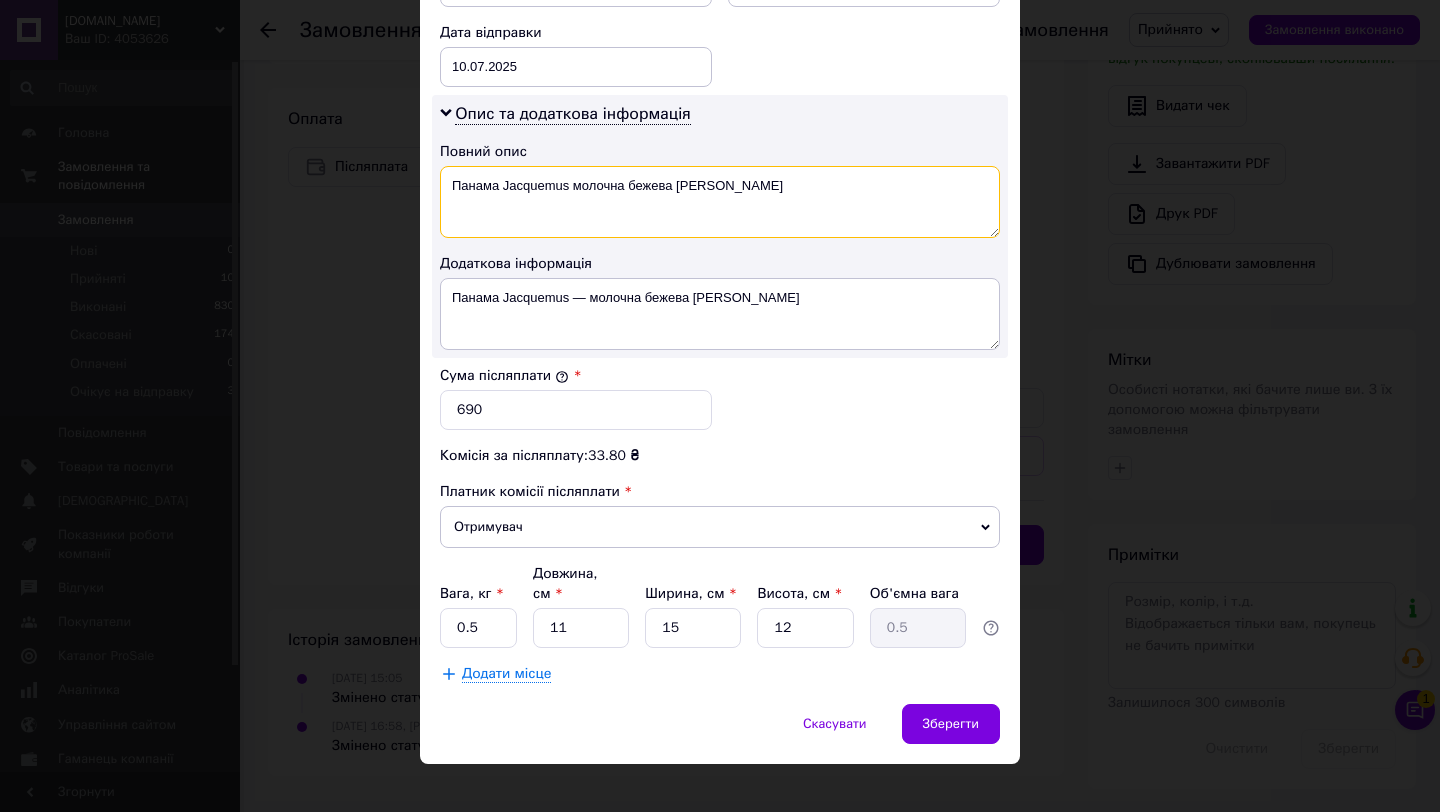 type on "Панама Jacquemus молочна бежева Жакмю" 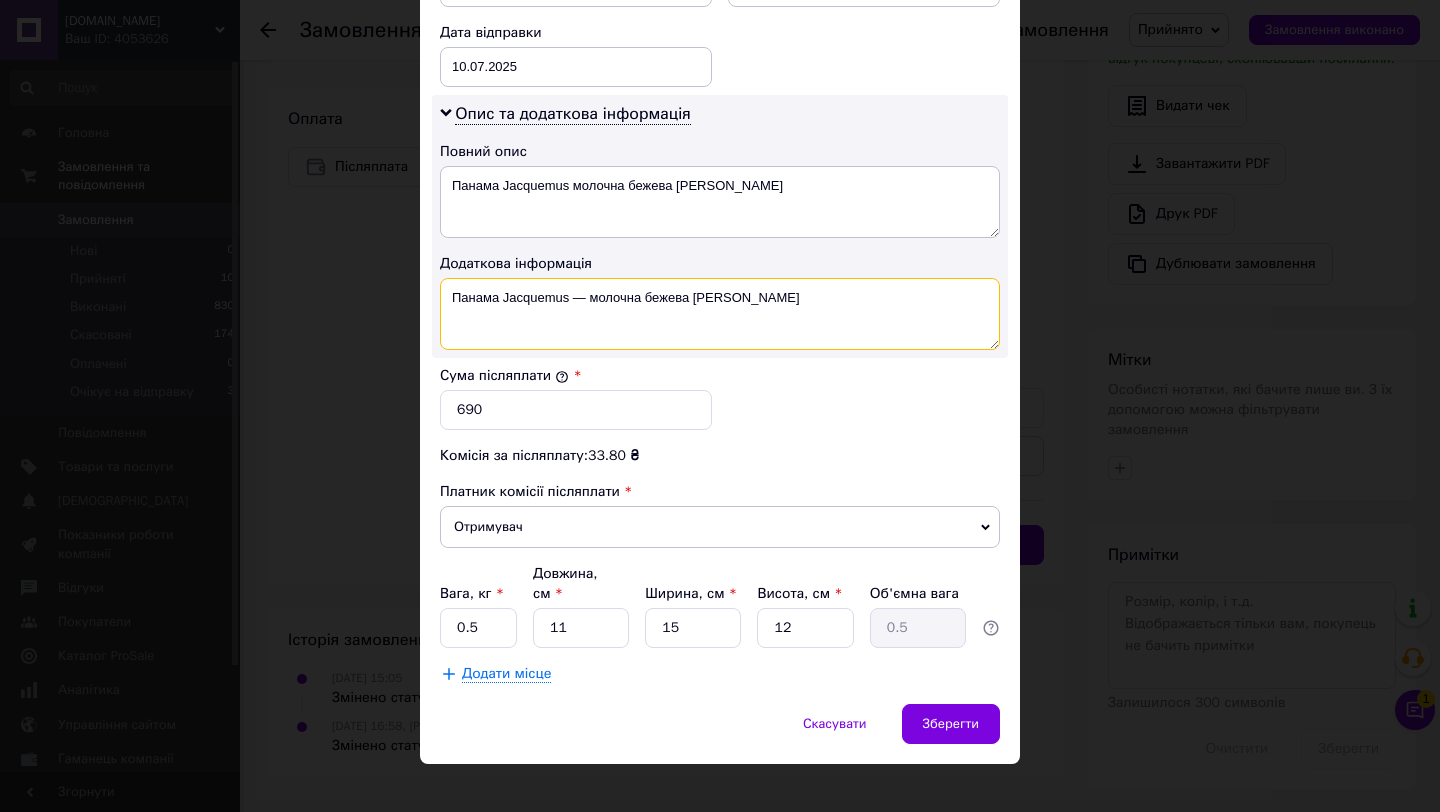 drag, startPoint x: 771, startPoint y: 274, endPoint x: 467, endPoint y: 260, distance: 304.3222 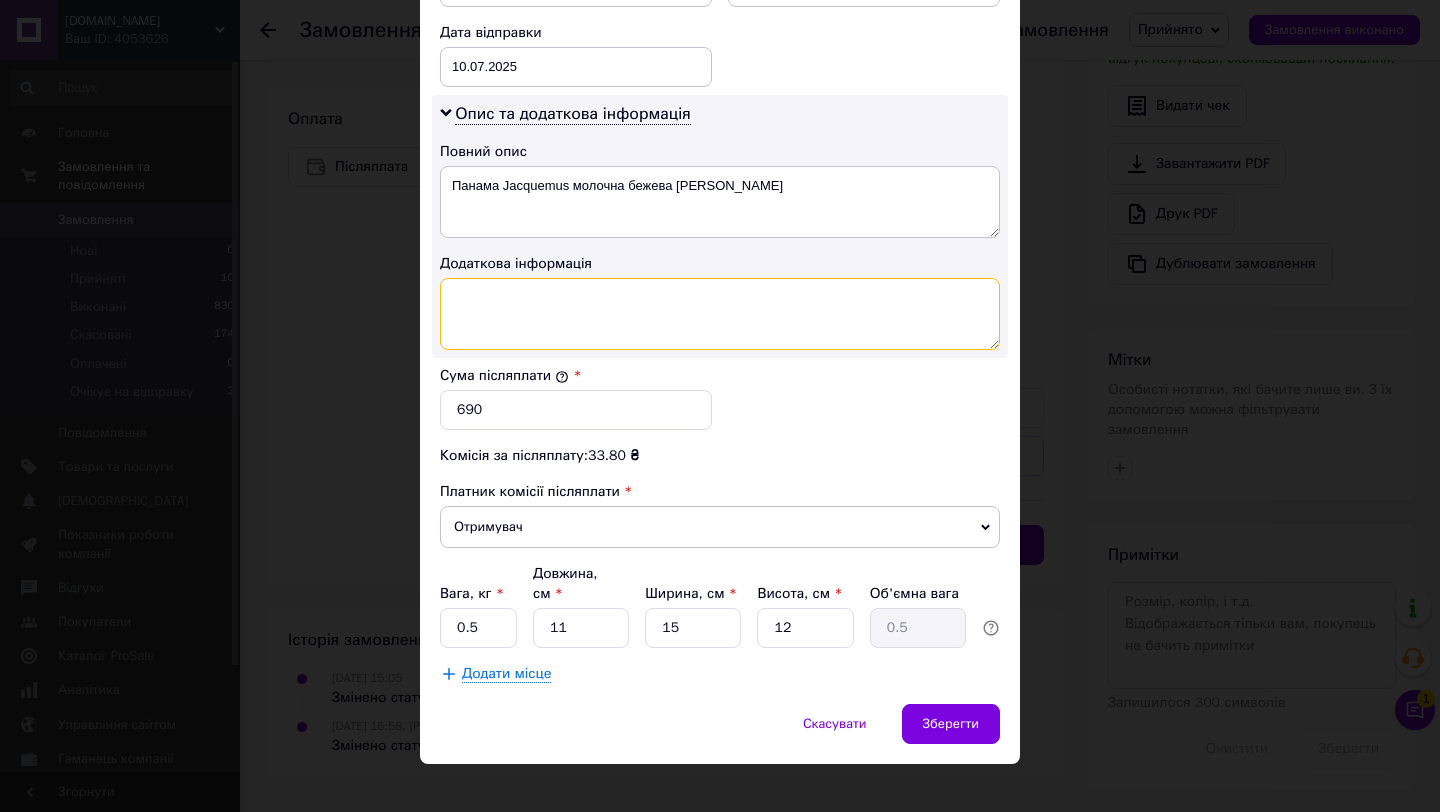 type 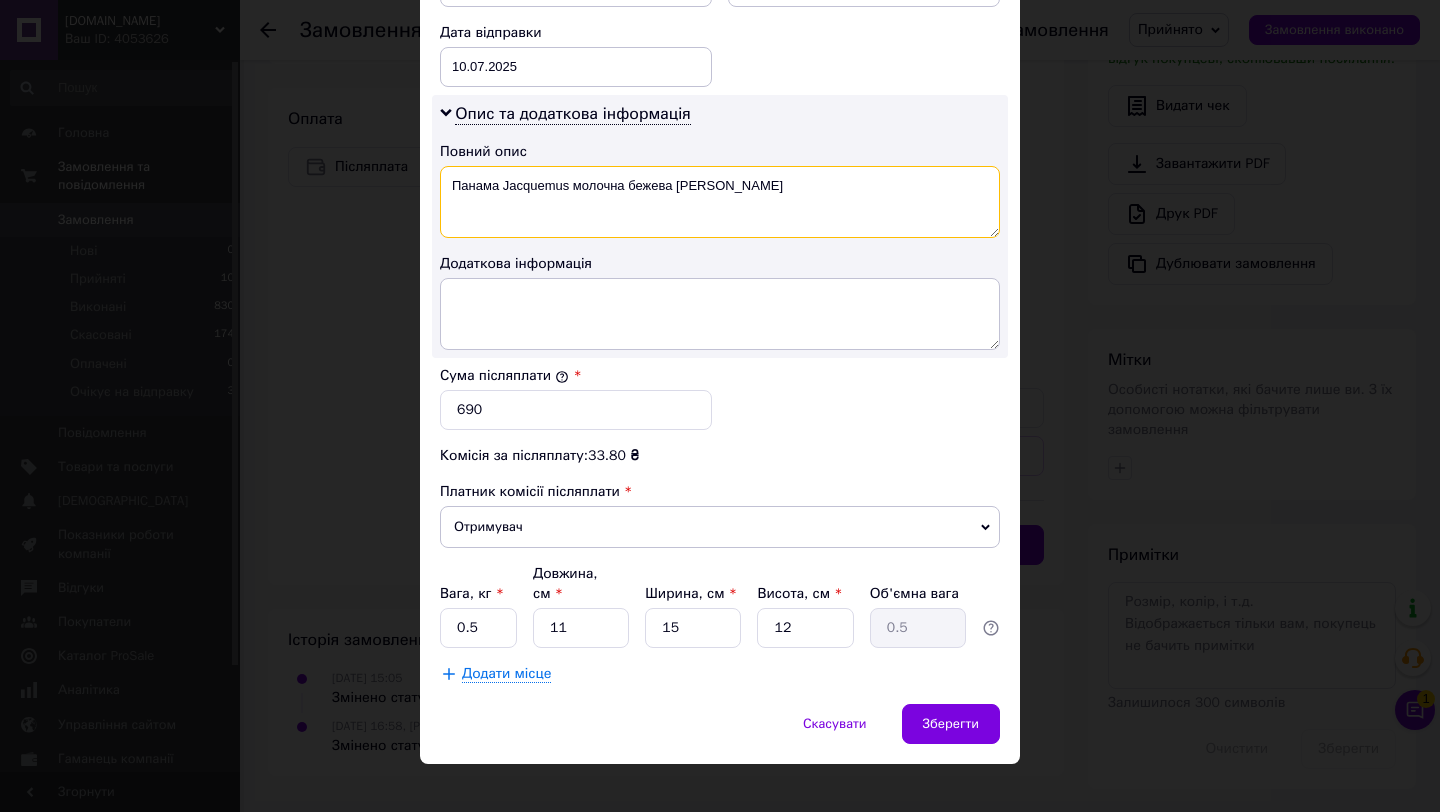 drag, startPoint x: 758, startPoint y: 188, endPoint x: 626, endPoint y: 159, distance: 135.14807 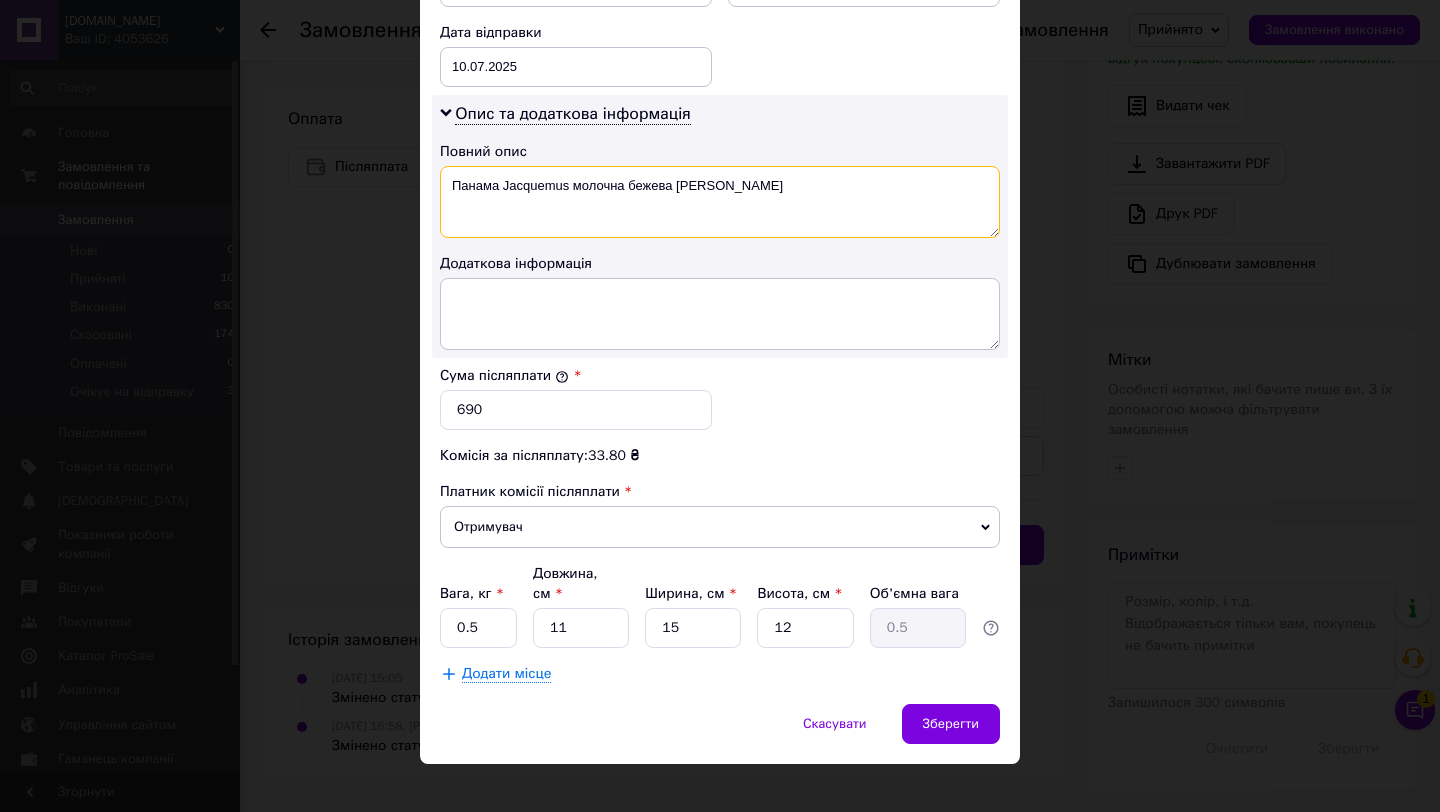click on "Панама Jacquemus молочна бежева Жакмю" at bounding box center (720, 202) 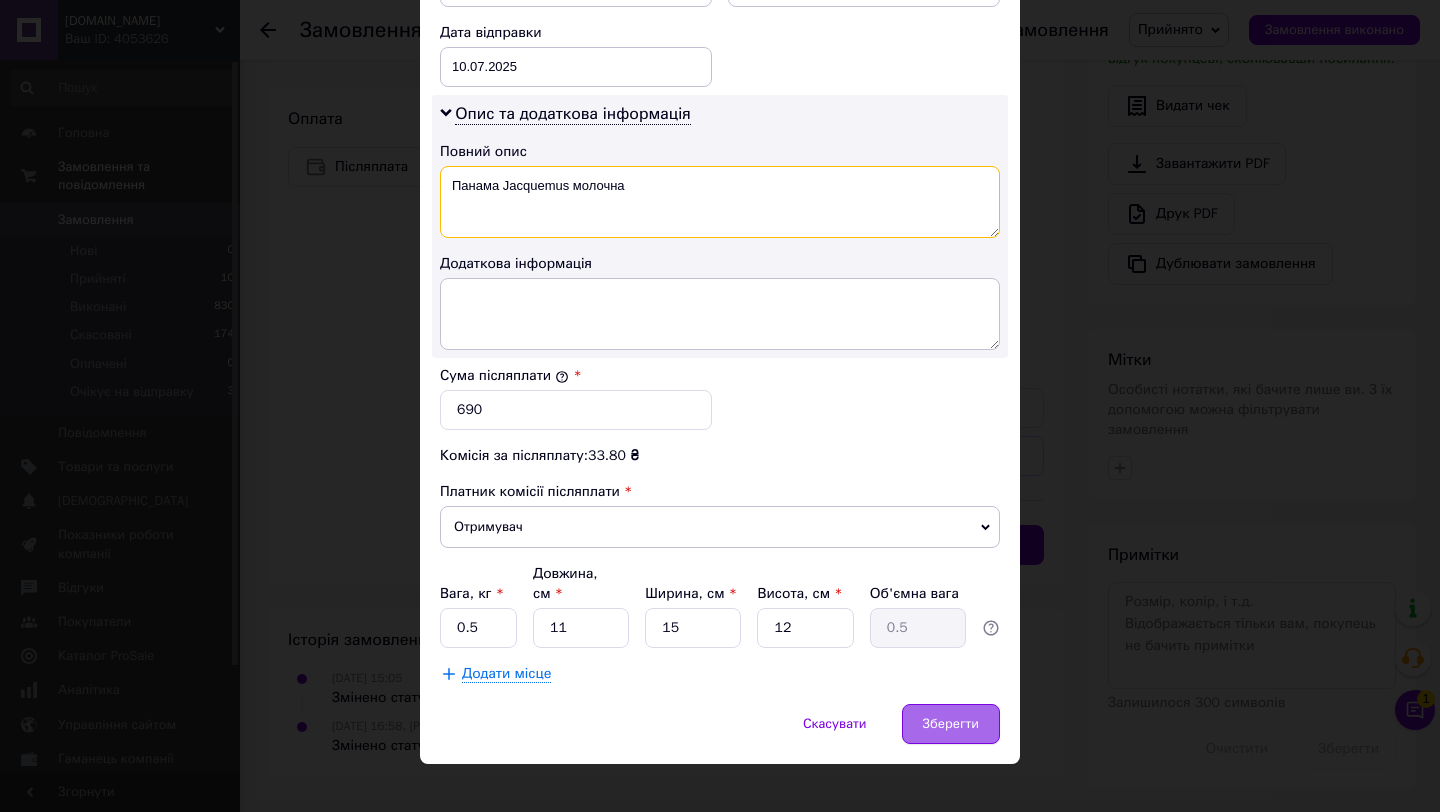 type on "Панама Jacquemus молочна" 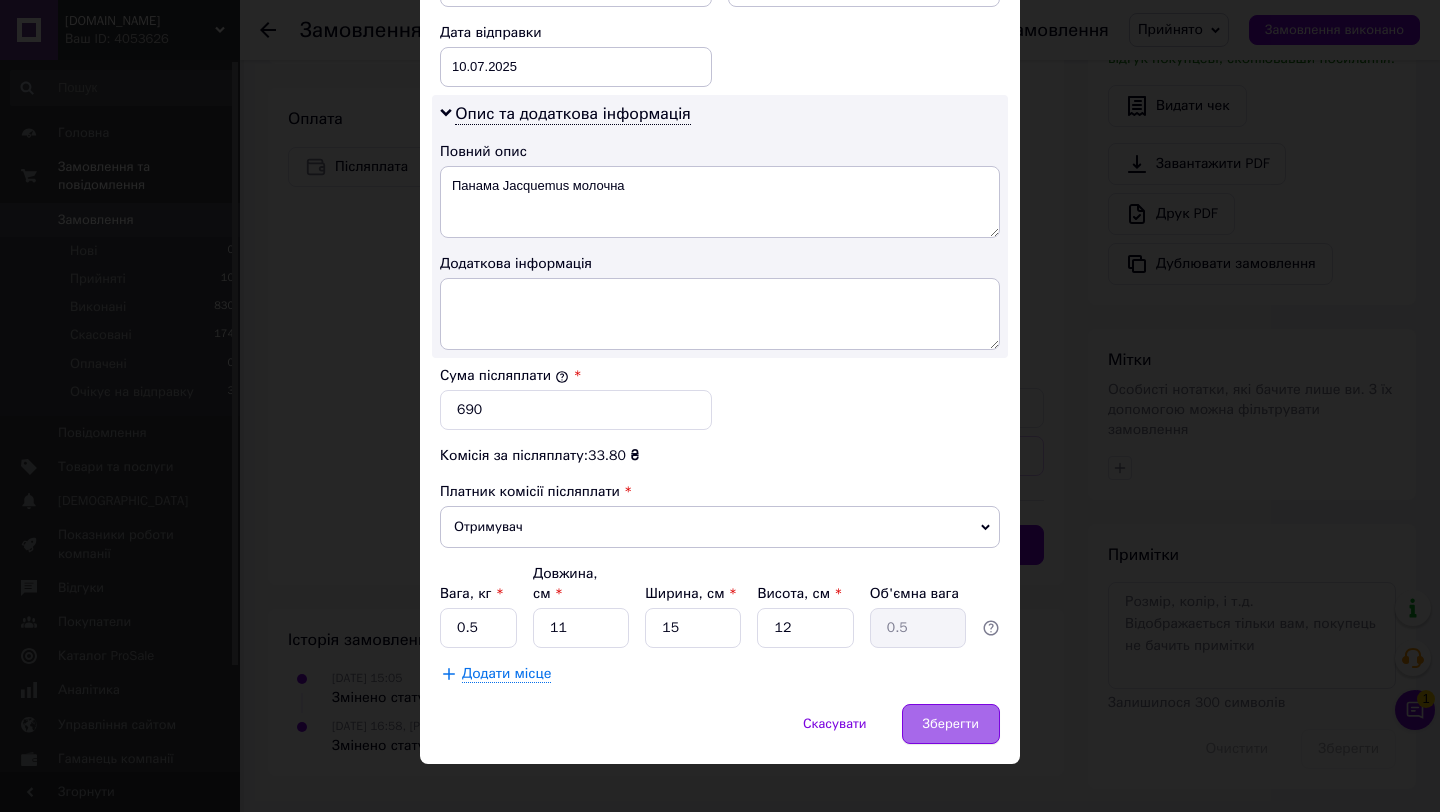 click on "Зберегти" at bounding box center (951, 724) 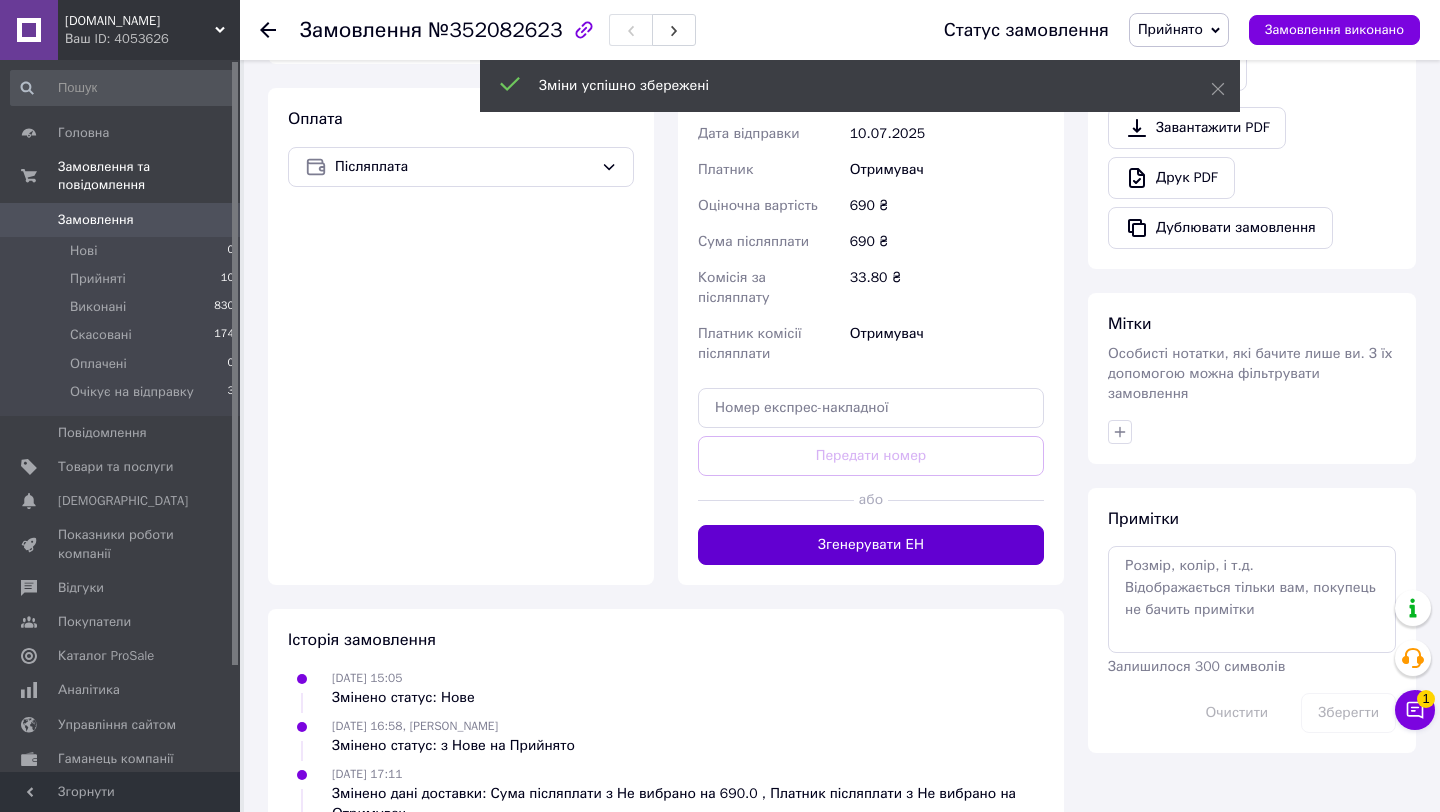 click on "Згенерувати ЕН" at bounding box center [871, 545] 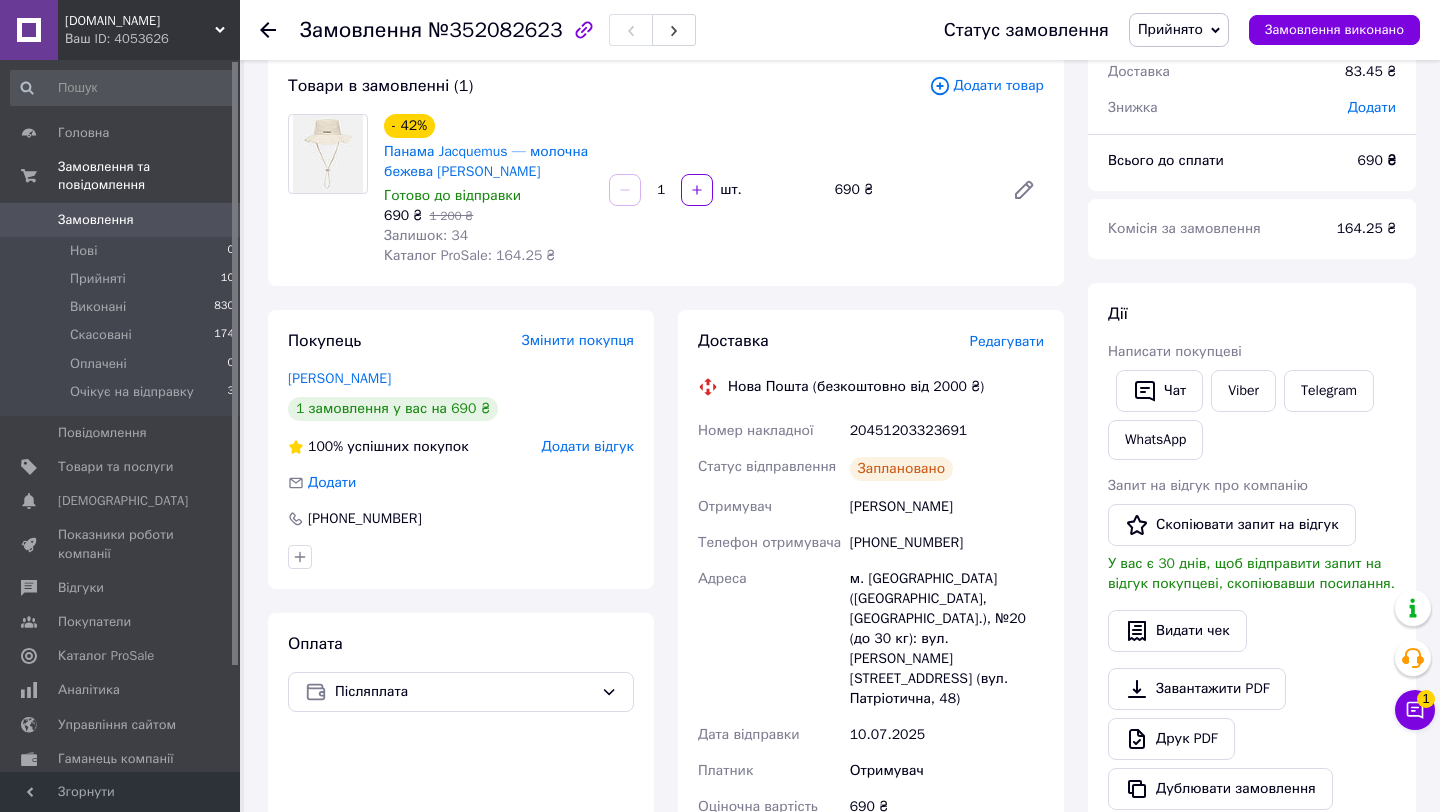 scroll, scrollTop: 0, scrollLeft: 0, axis: both 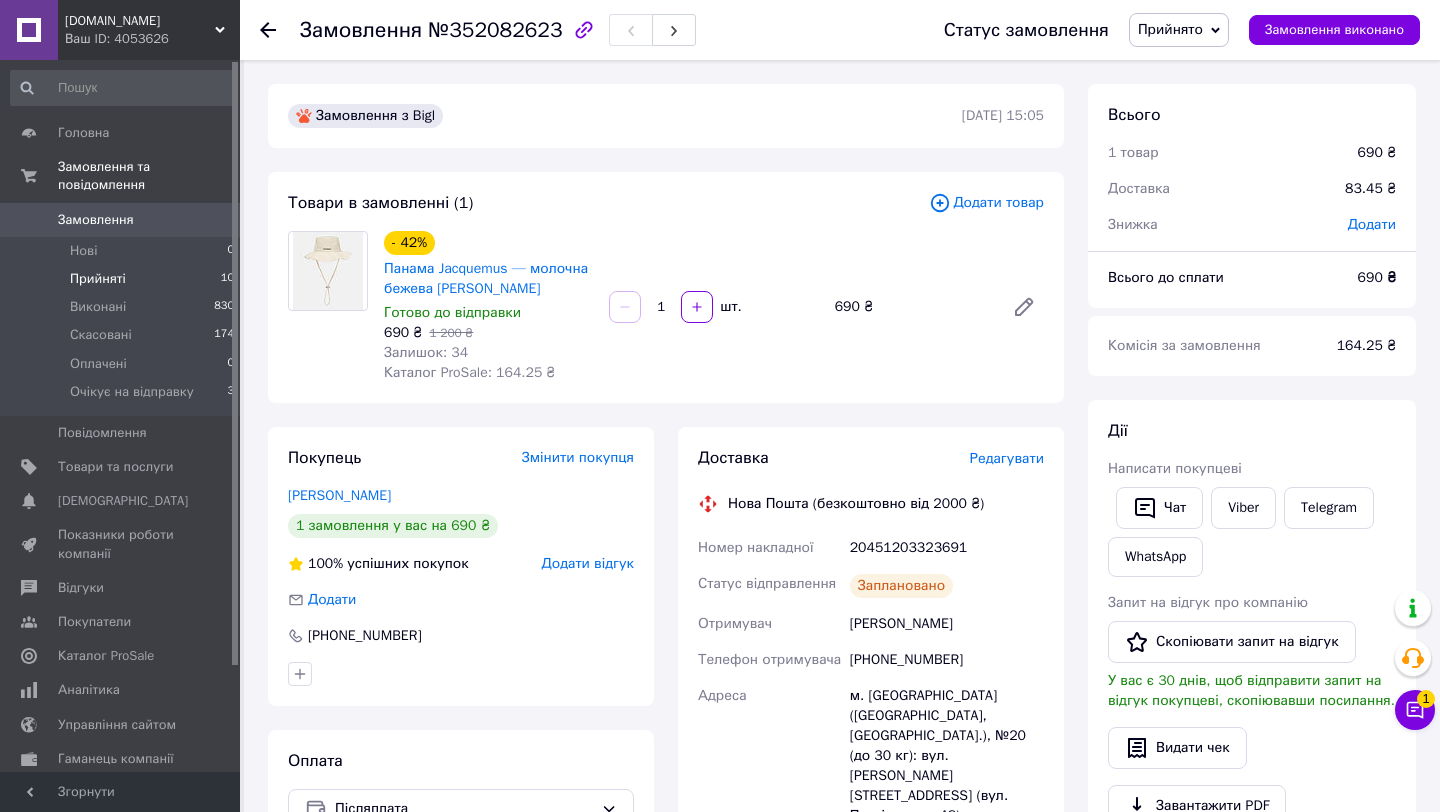 click on "Прийняті 10" at bounding box center [123, 279] 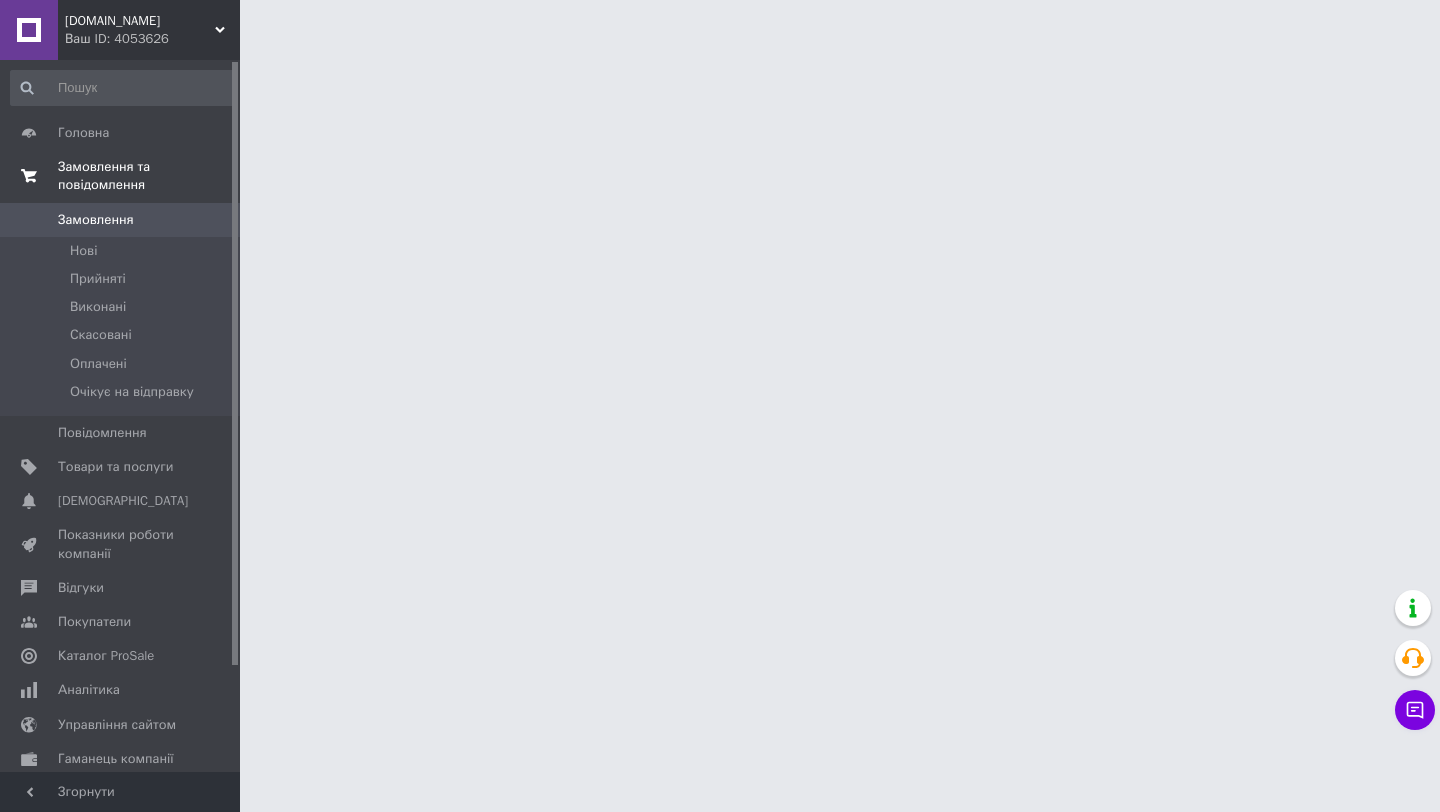 scroll, scrollTop: 0, scrollLeft: 0, axis: both 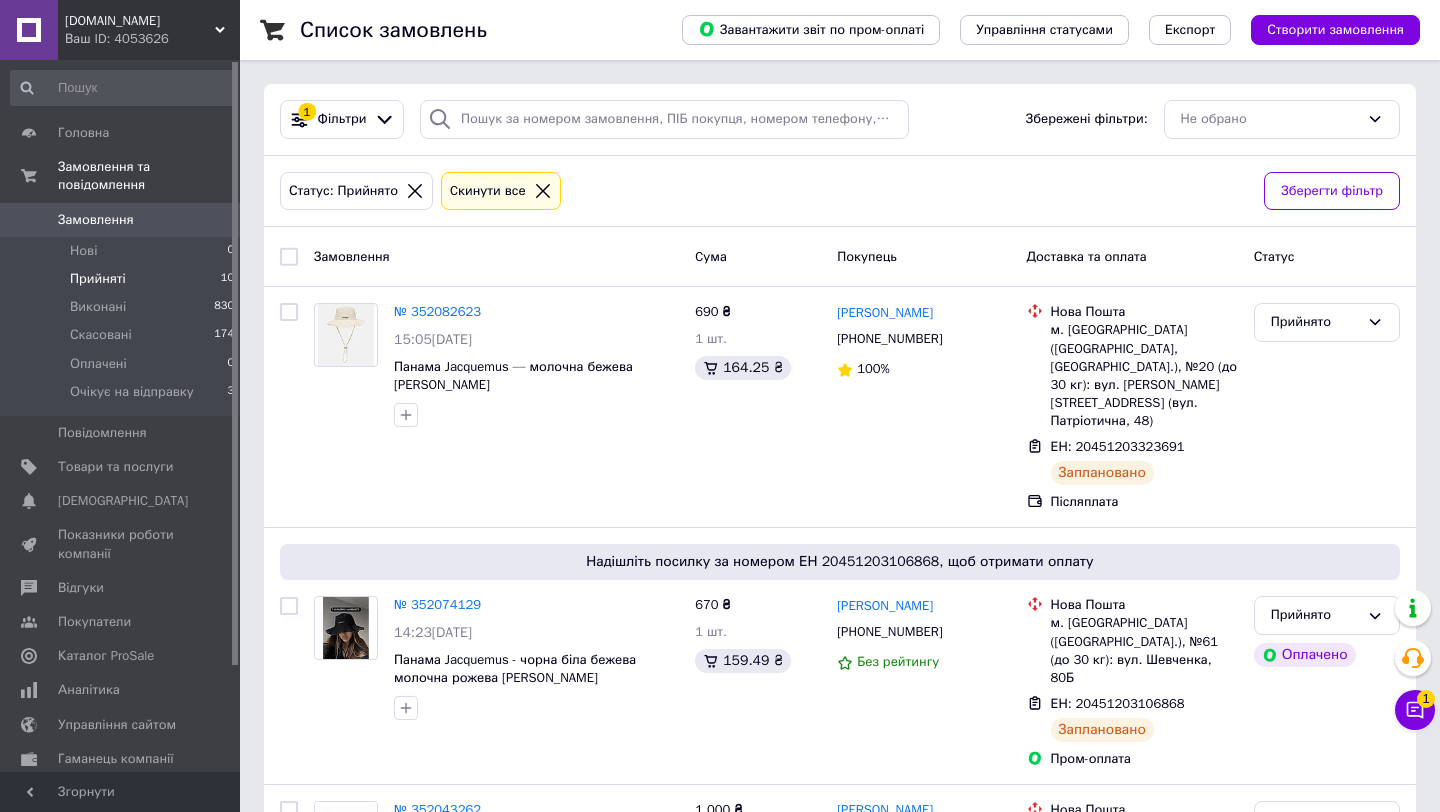 click on "Прийняті 10" at bounding box center [123, 279] 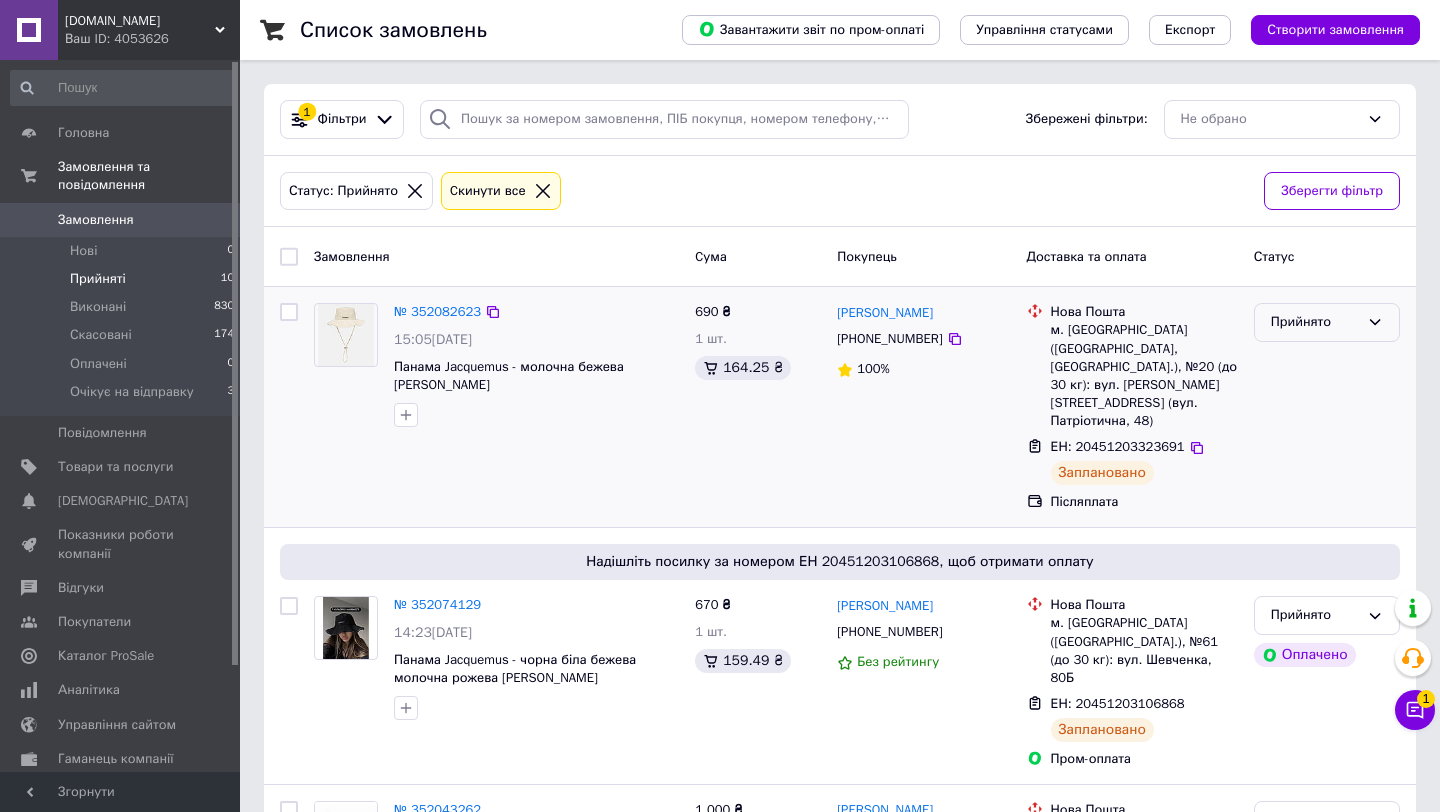 click on "Прийнято" at bounding box center (1315, 322) 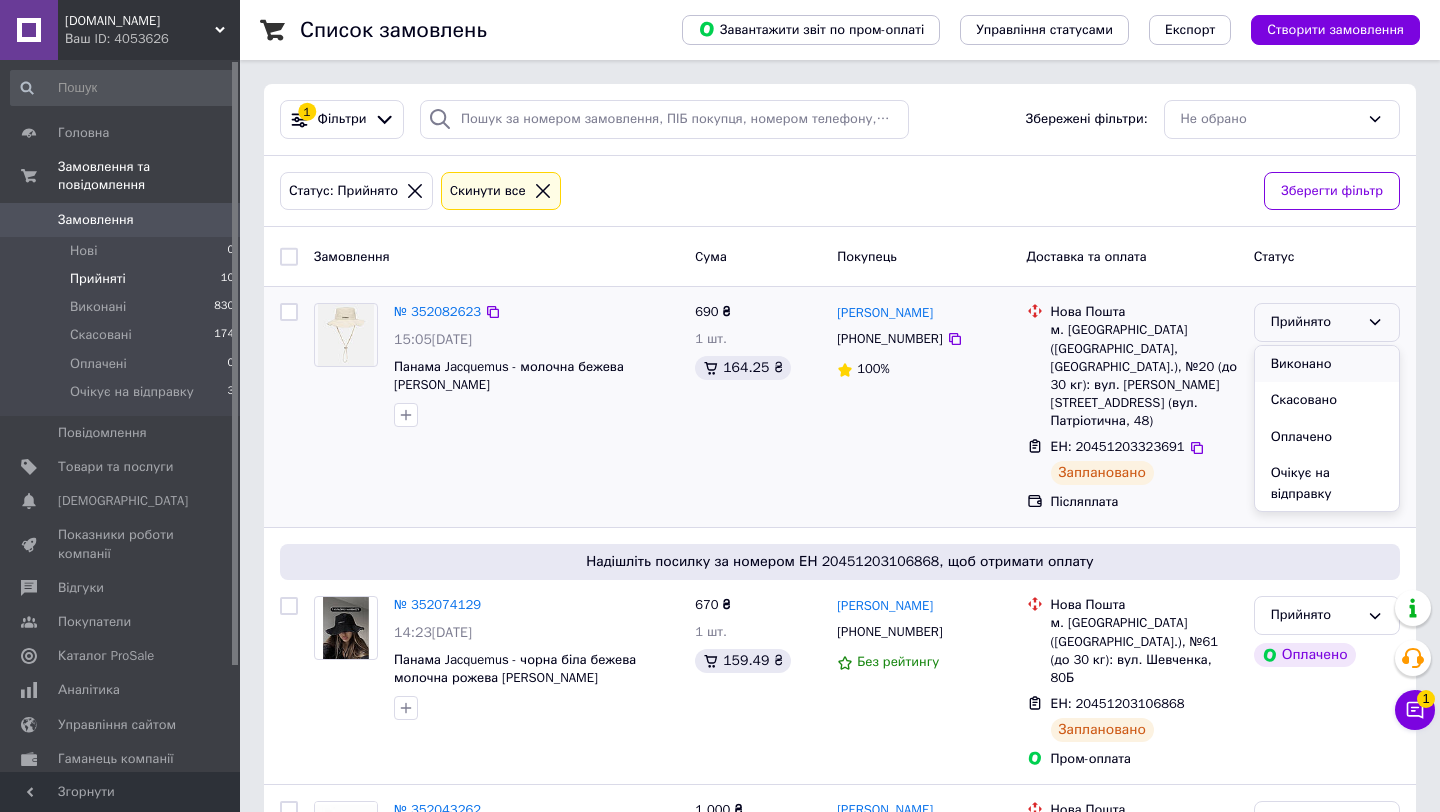 click on "Виконано" at bounding box center [1327, 364] 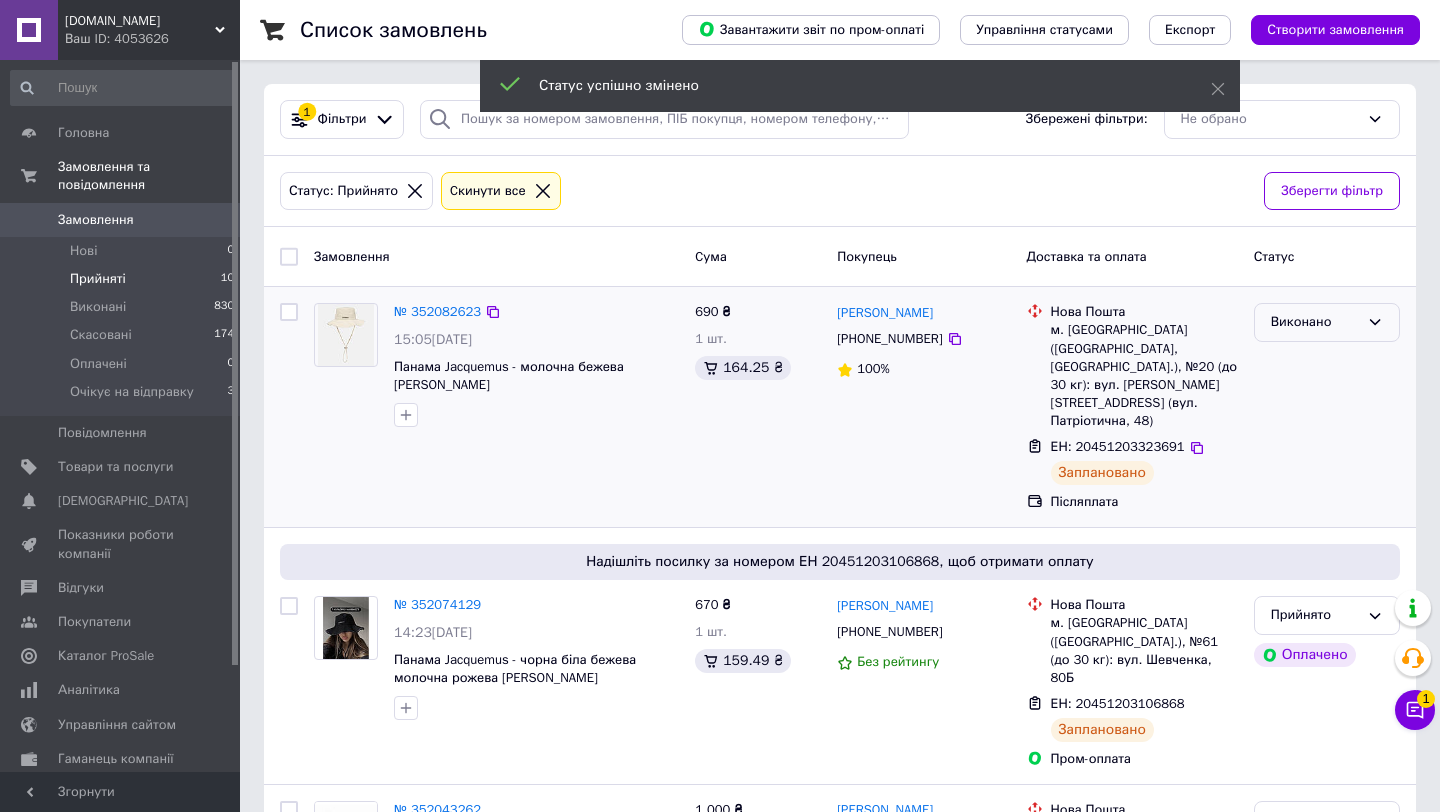 click on "Виконано" at bounding box center (1315, 322) 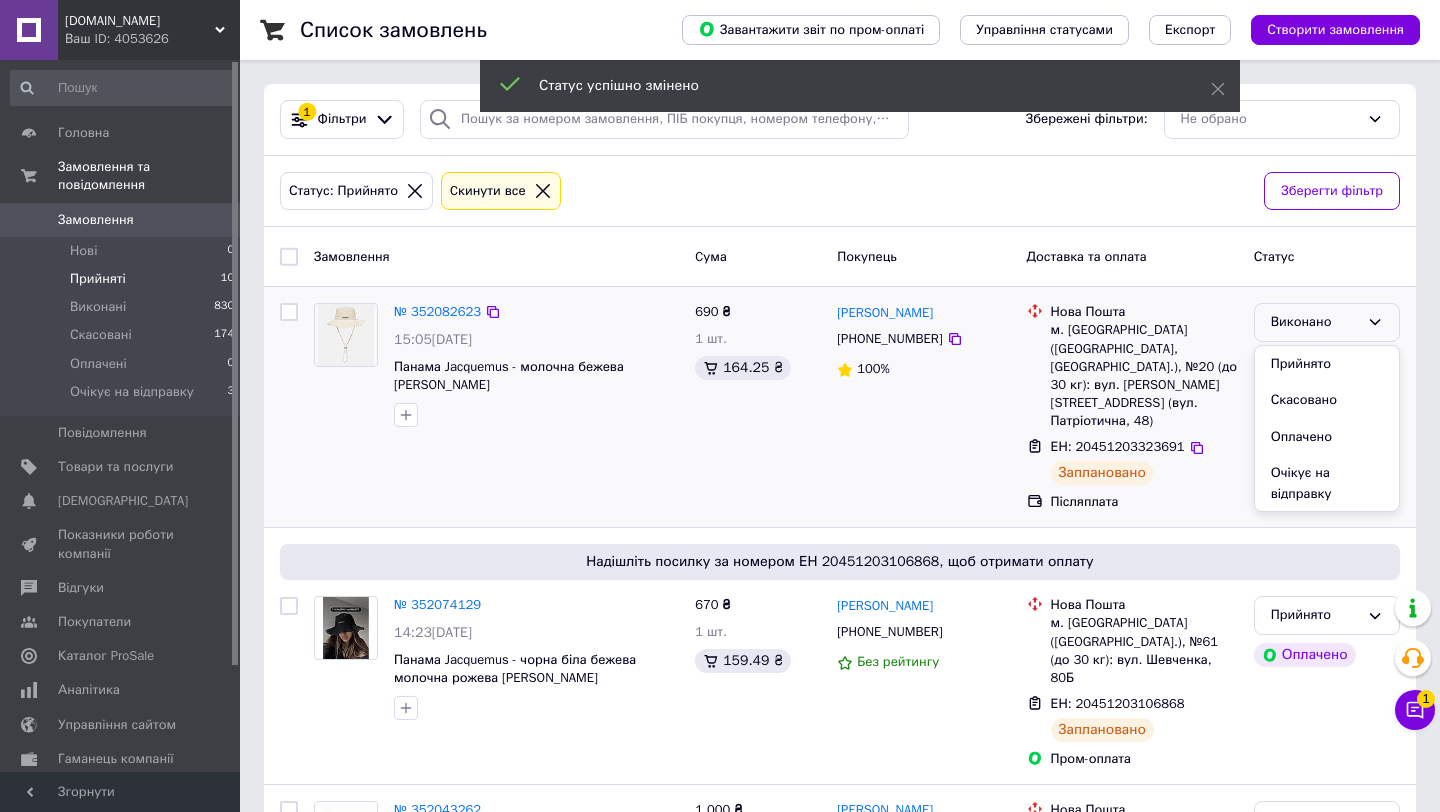 click on "Очікує на відправку" at bounding box center (1327, 483) 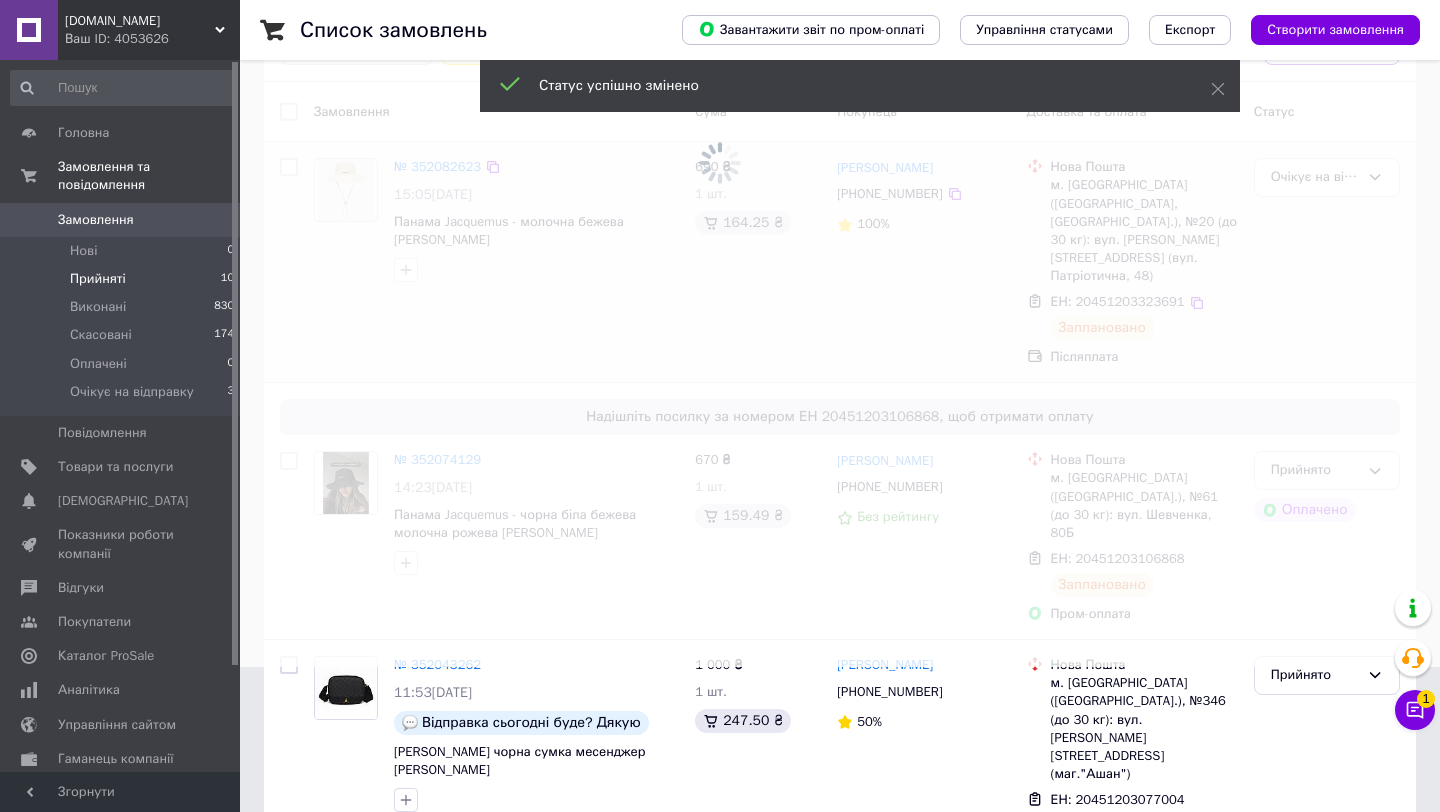 scroll, scrollTop: 155, scrollLeft: 0, axis: vertical 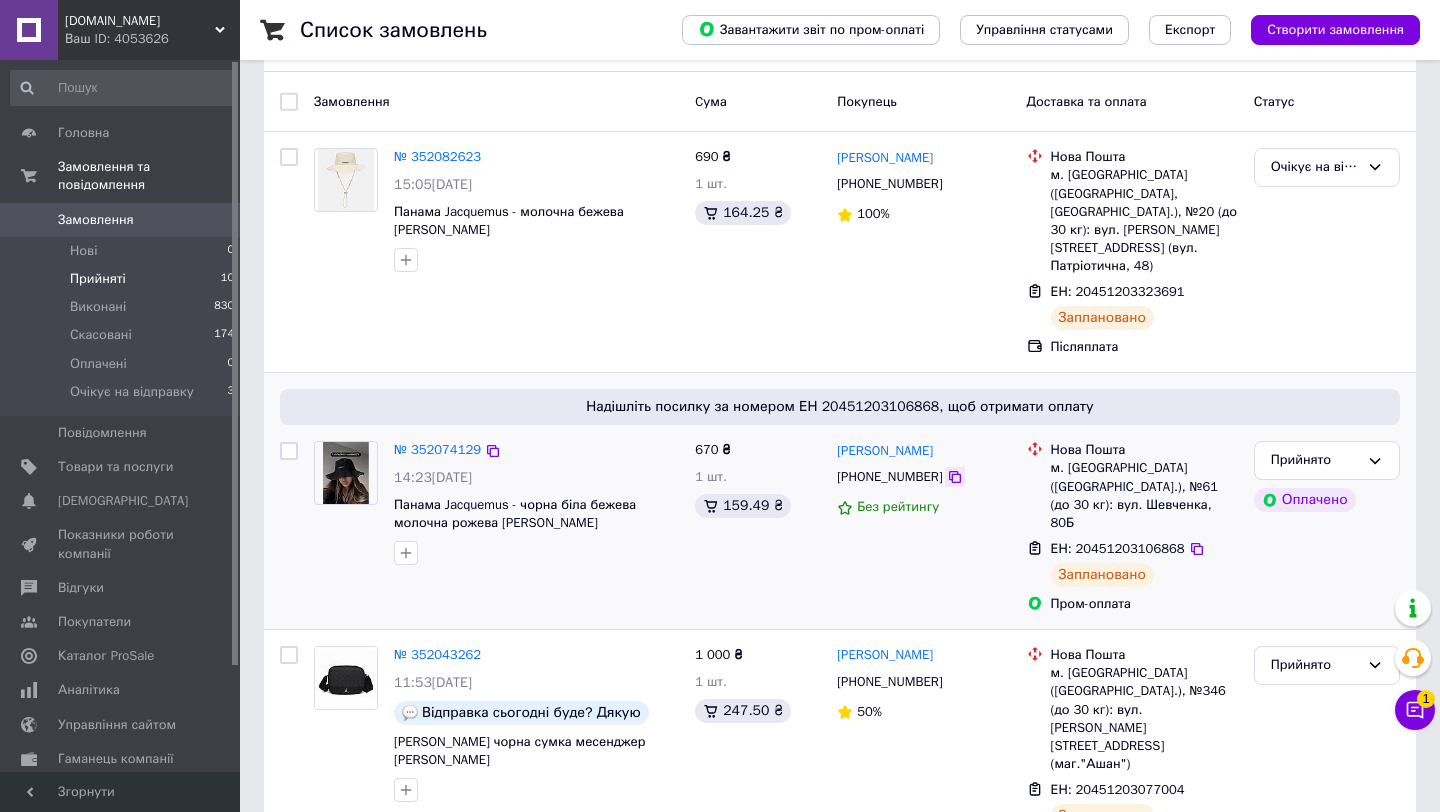 click 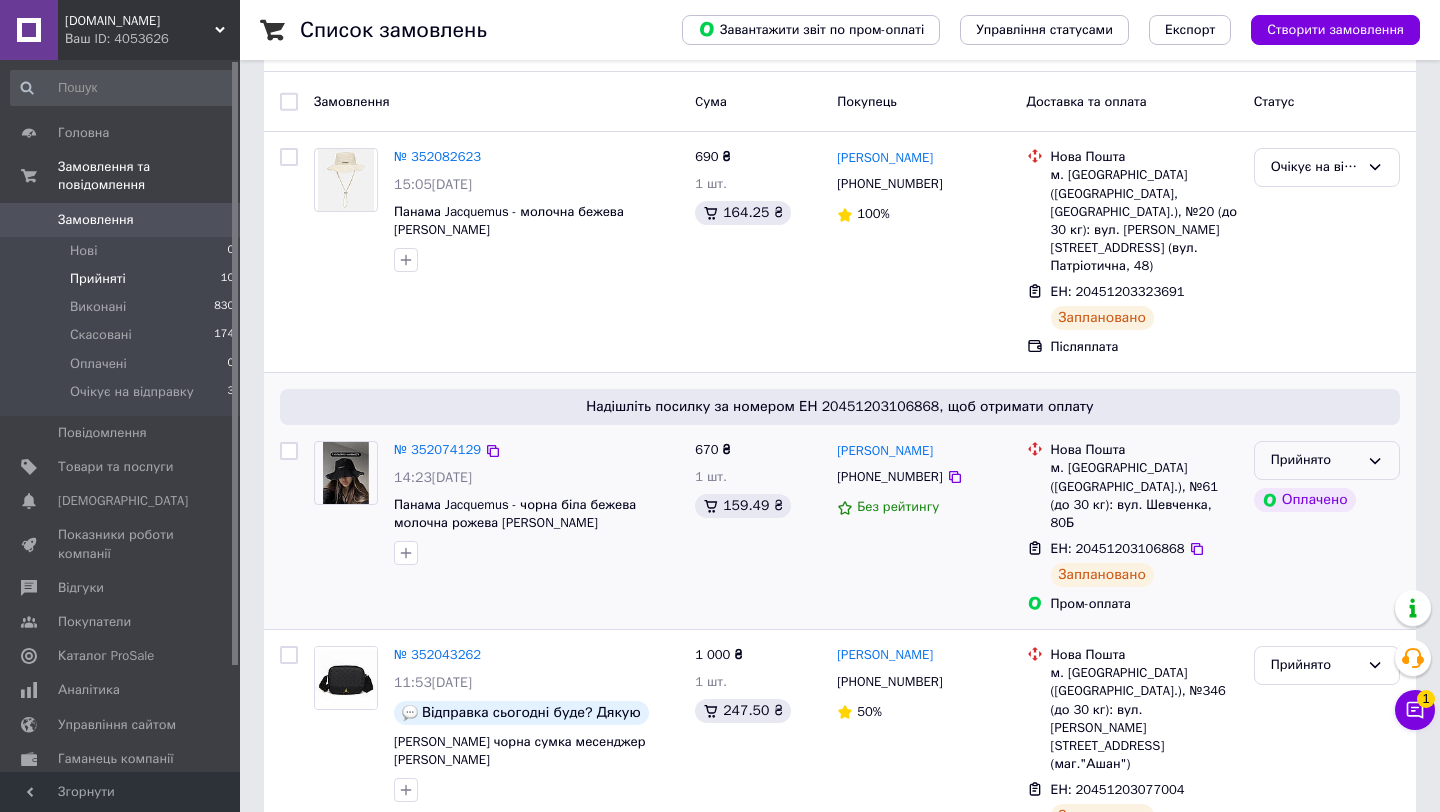 click on "Прийнято" at bounding box center (1327, 460) 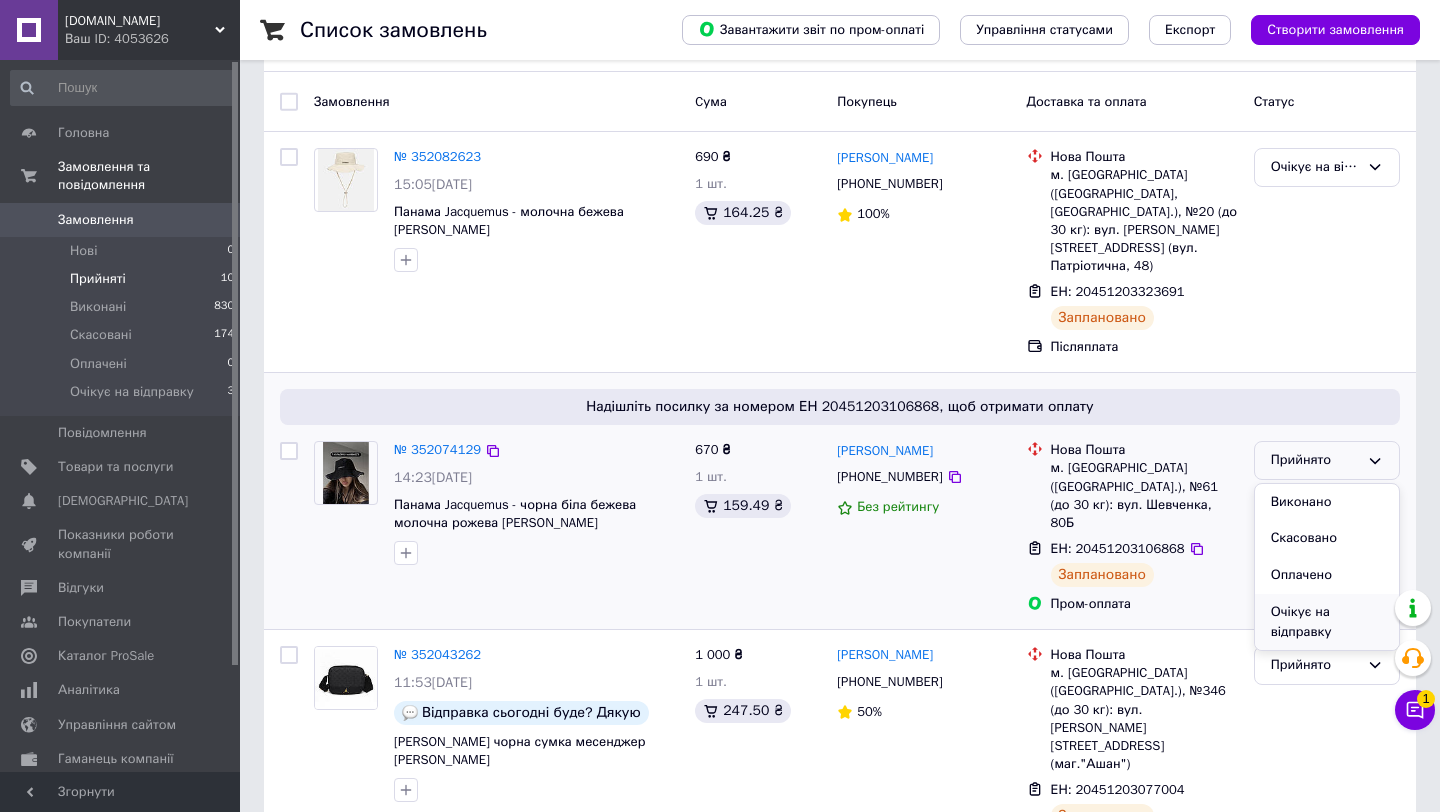 click on "Очікує на відправку" at bounding box center (1327, 622) 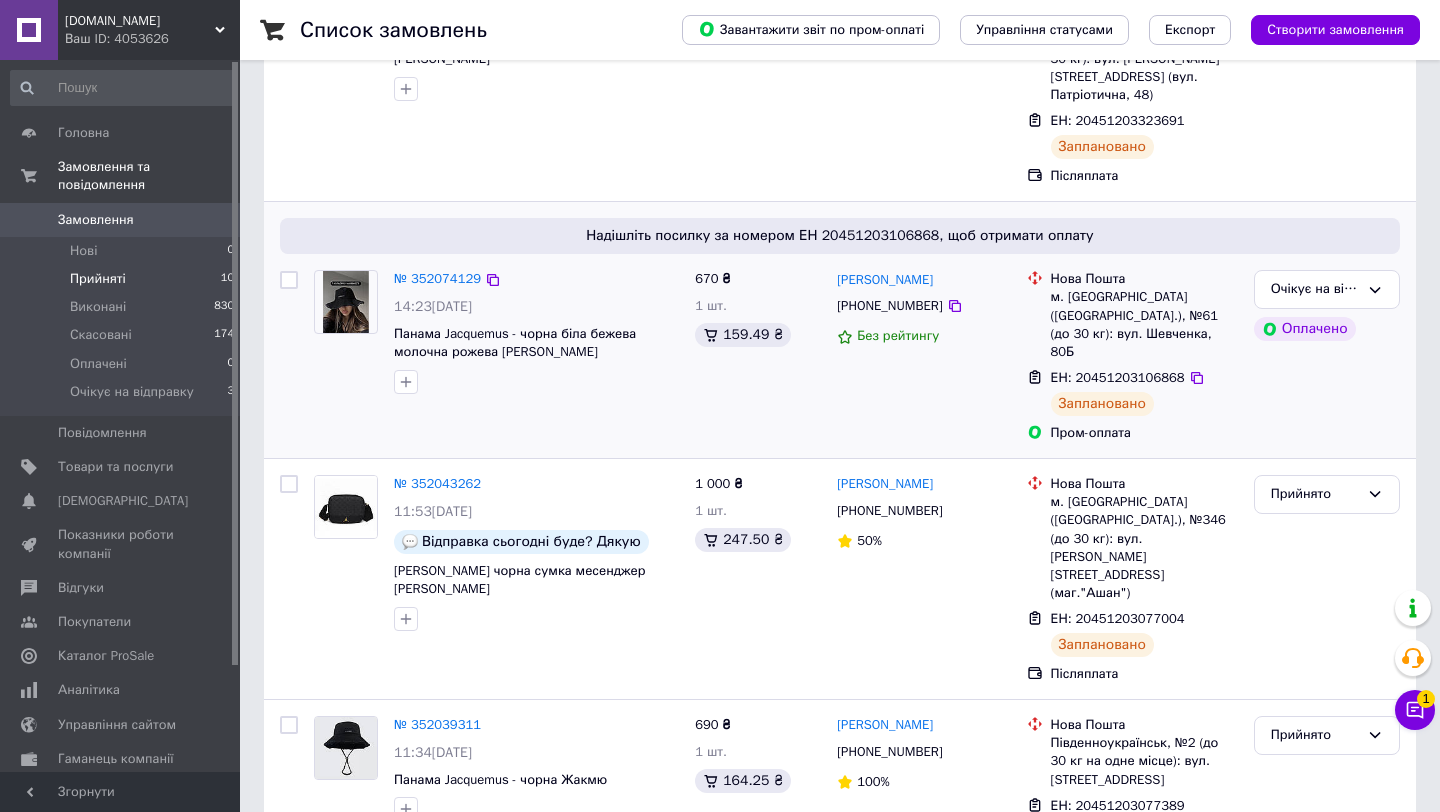 scroll, scrollTop: 341, scrollLeft: 0, axis: vertical 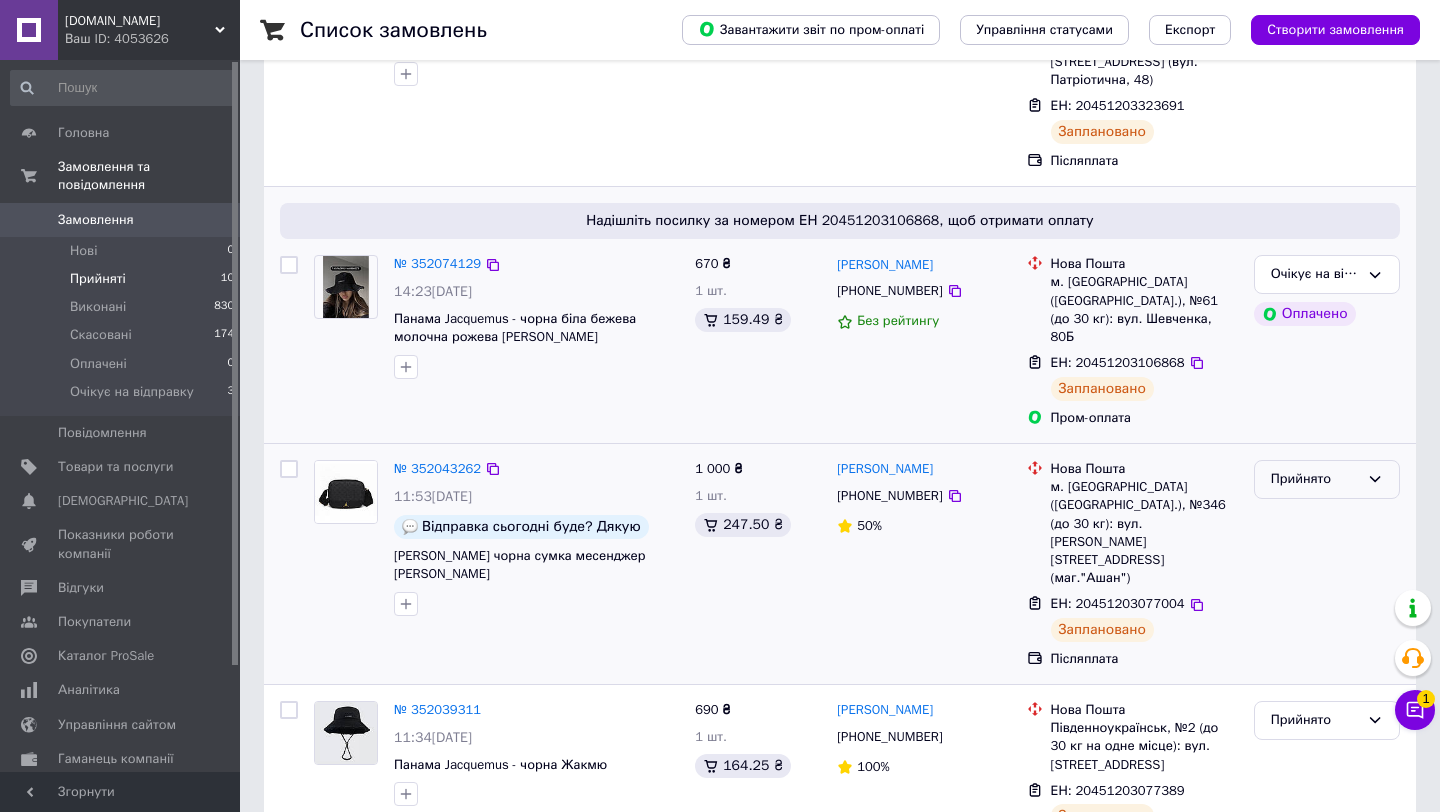 click on "Прийнято" at bounding box center [1315, 479] 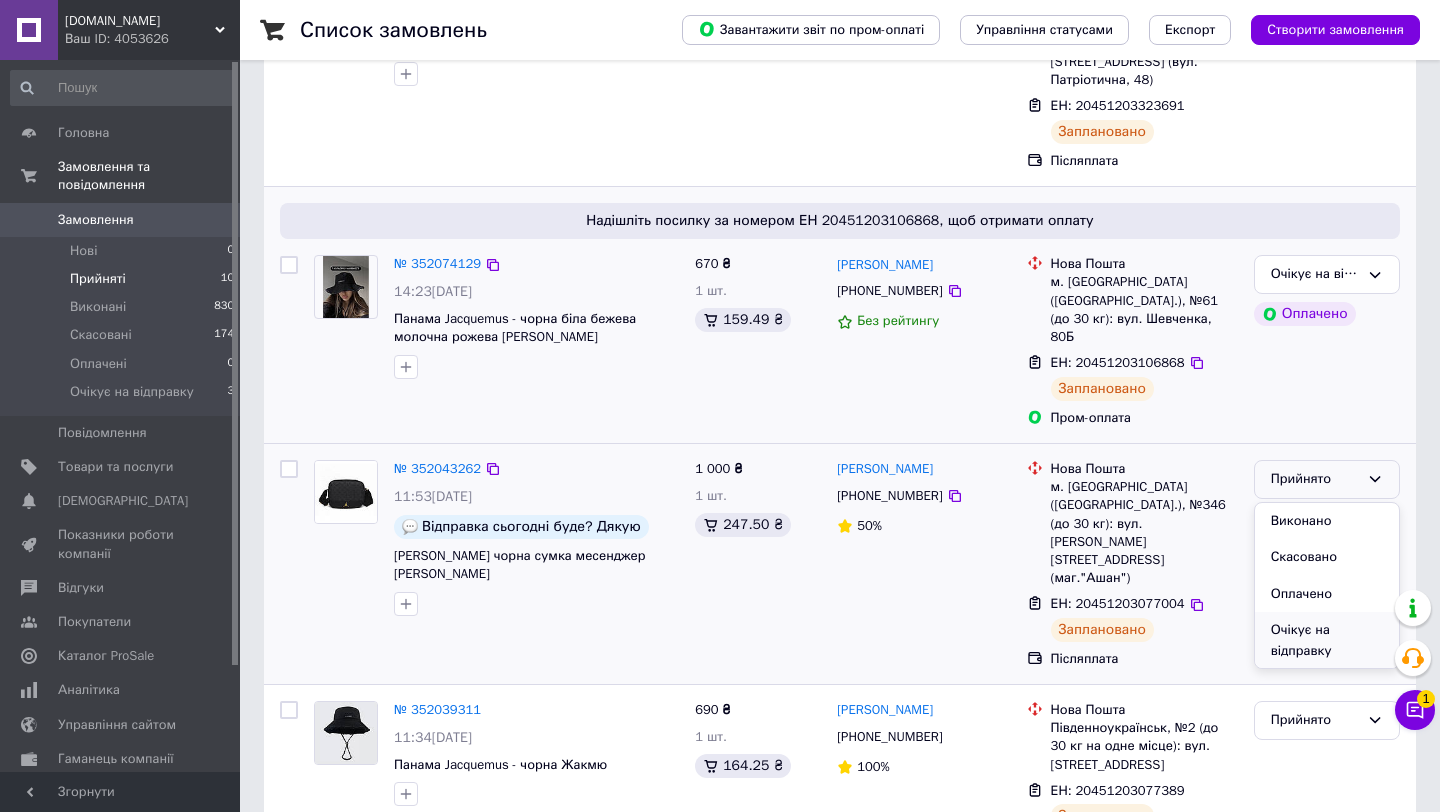 click on "Очікує на відправку" at bounding box center [1327, 640] 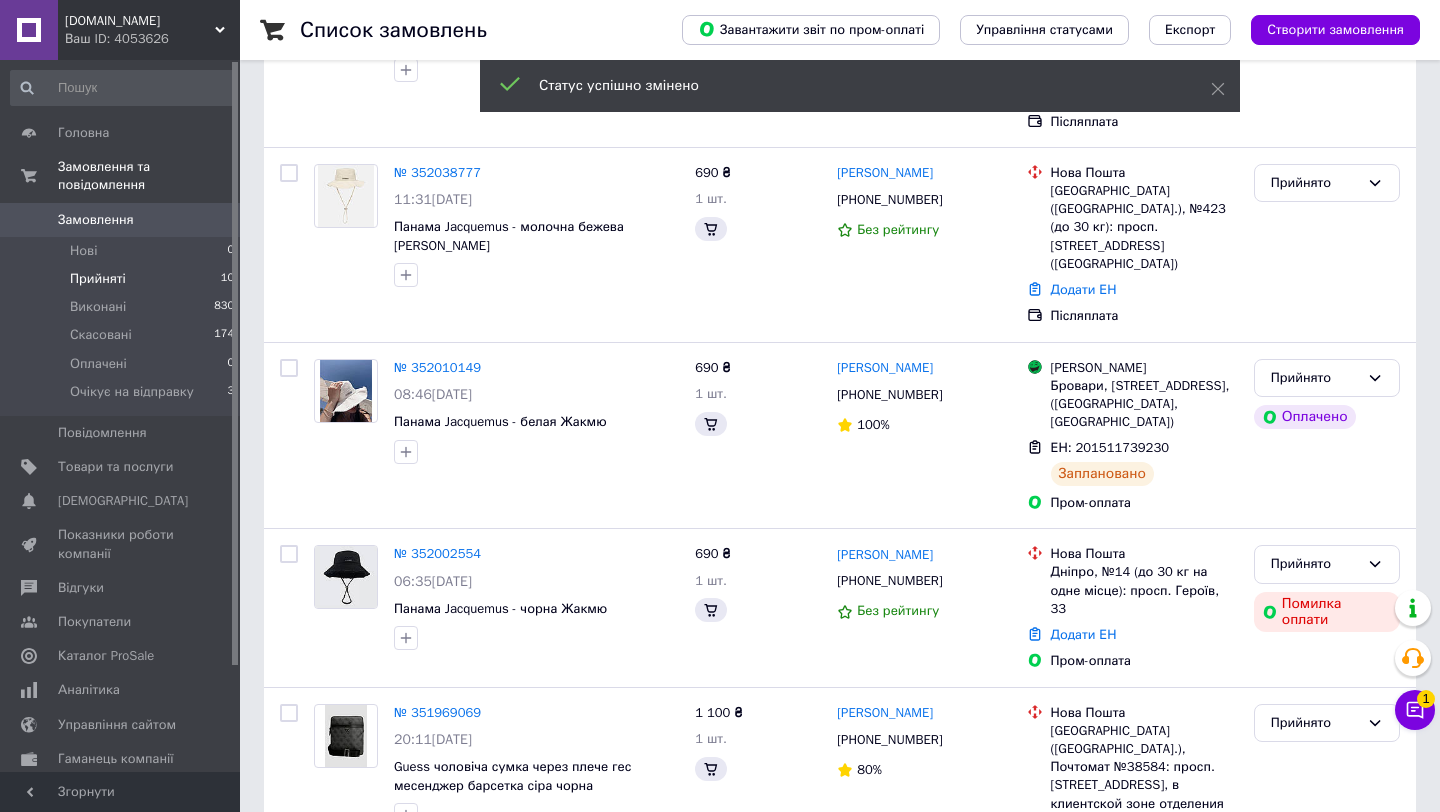 scroll, scrollTop: 105, scrollLeft: 0, axis: vertical 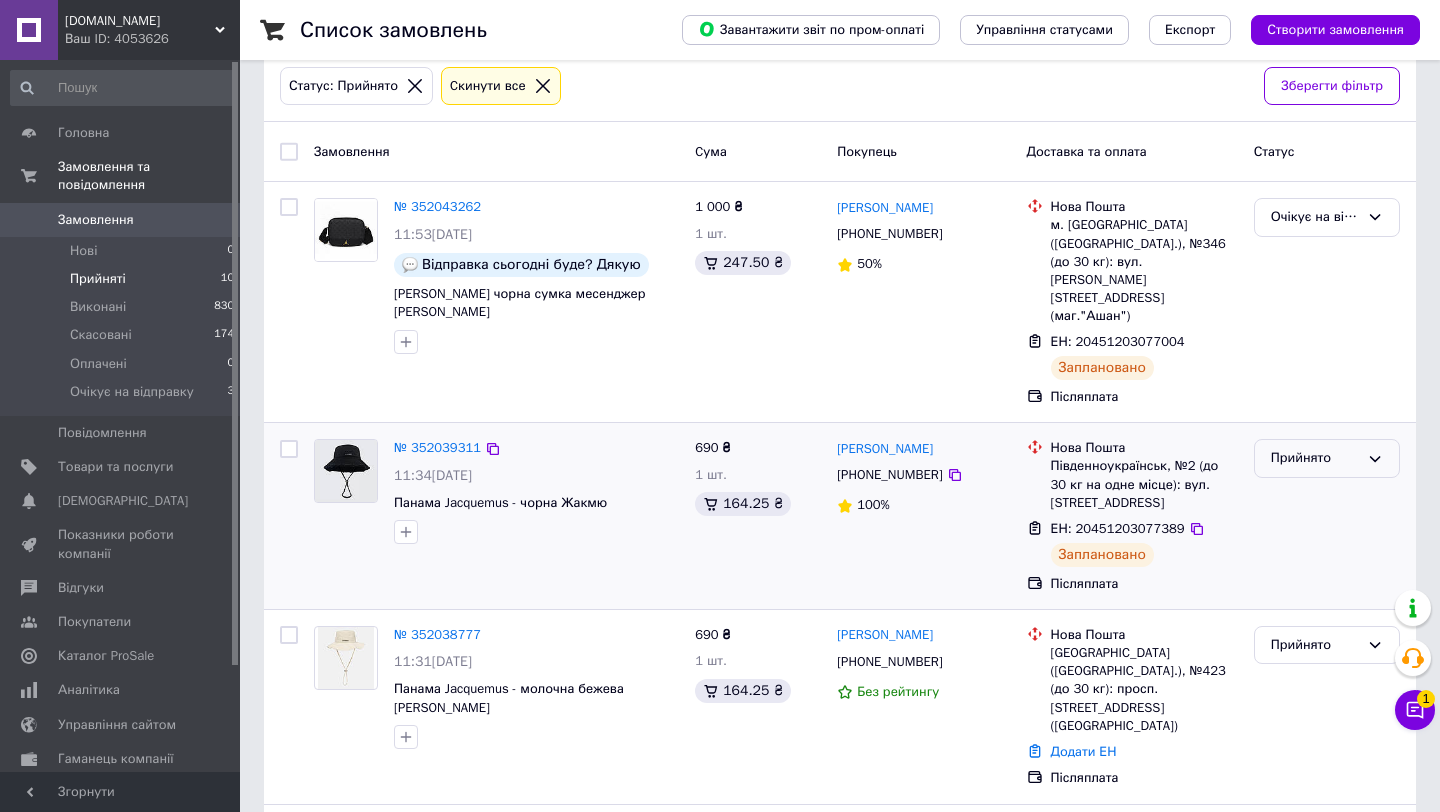 click on "Прийнято" at bounding box center (1315, 458) 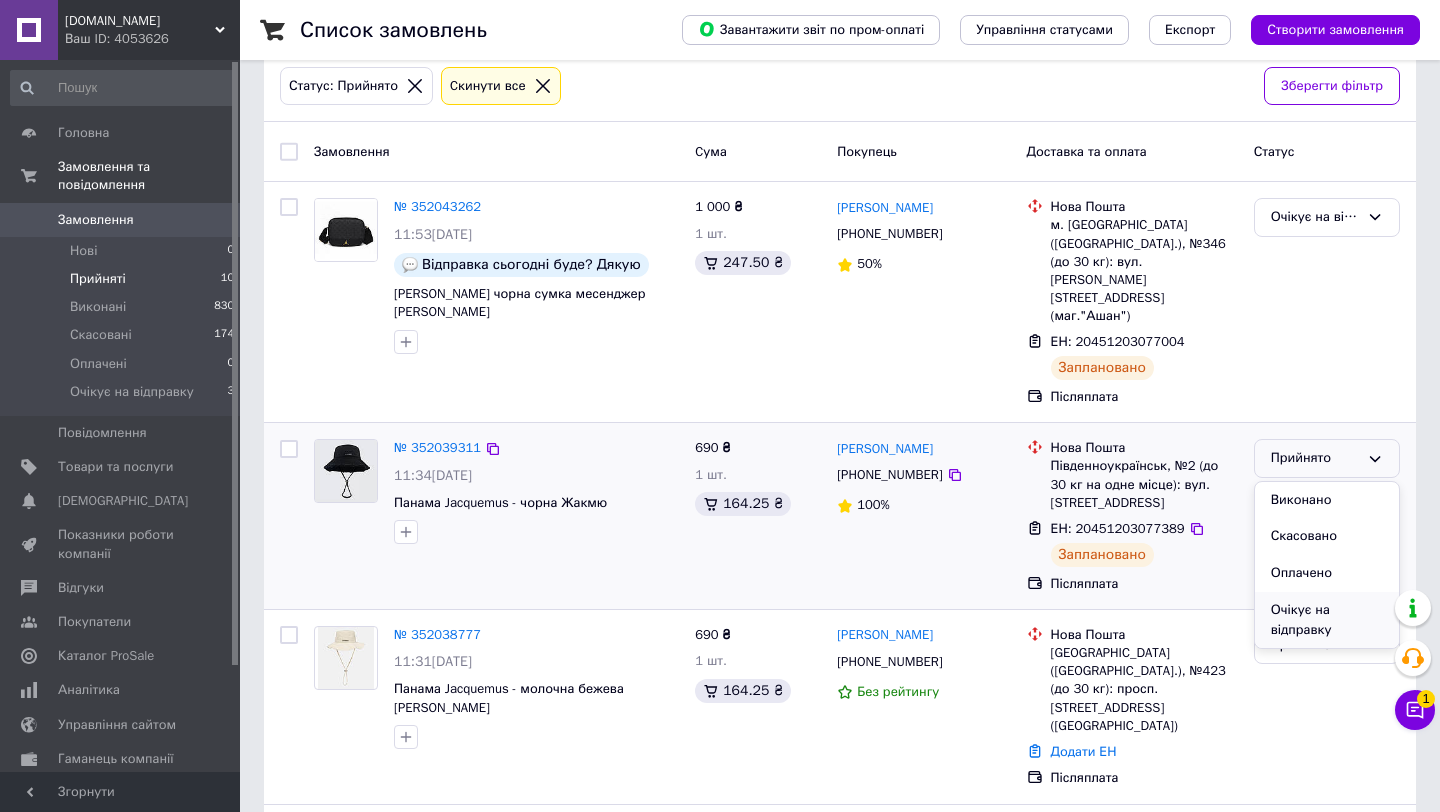click on "Очікує на відправку" at bounding box center [1327, 620] 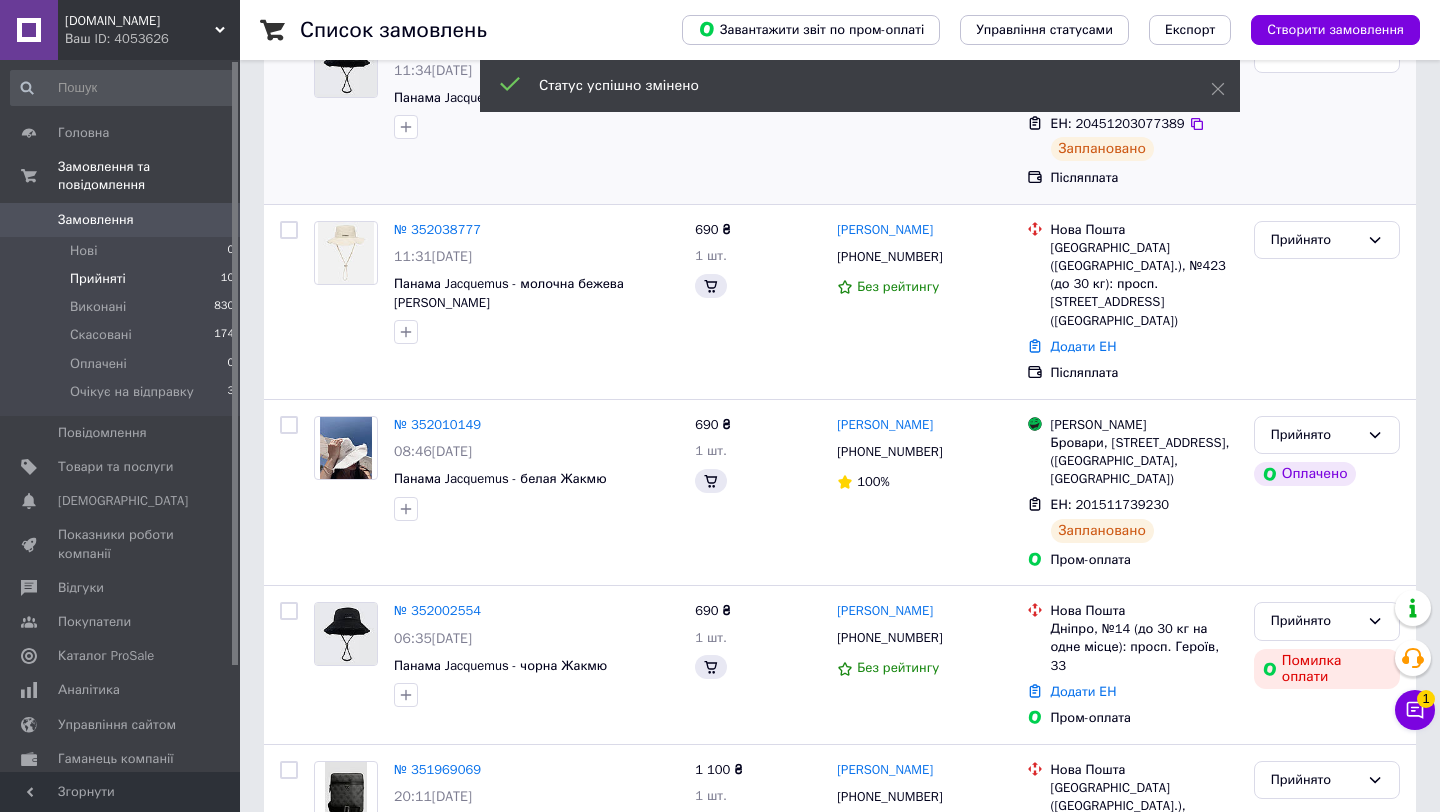scroll, scrollTop: 324, scrollLeft: 0, axis: vertical 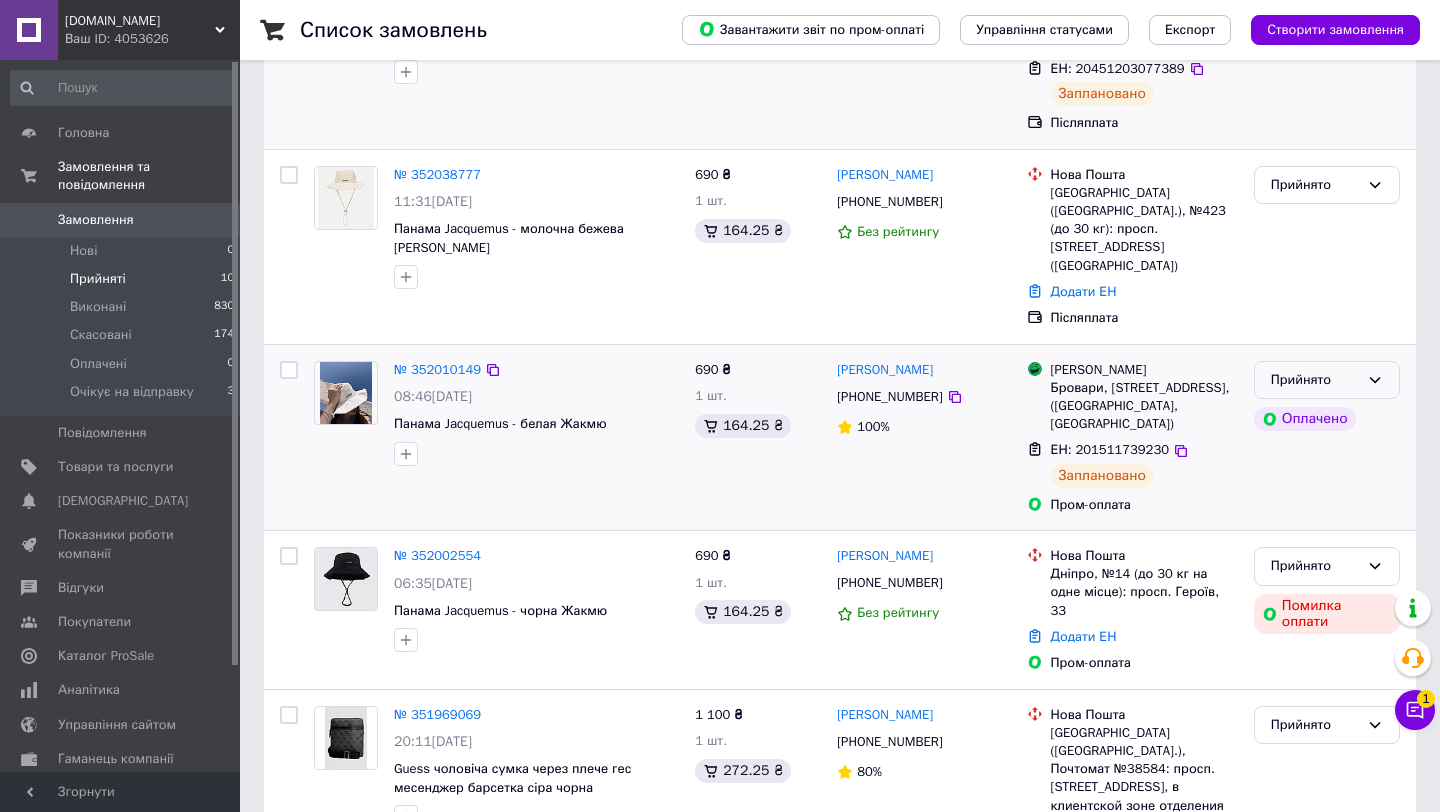 click on "Прийнято" at bounding box center [1315, 380] 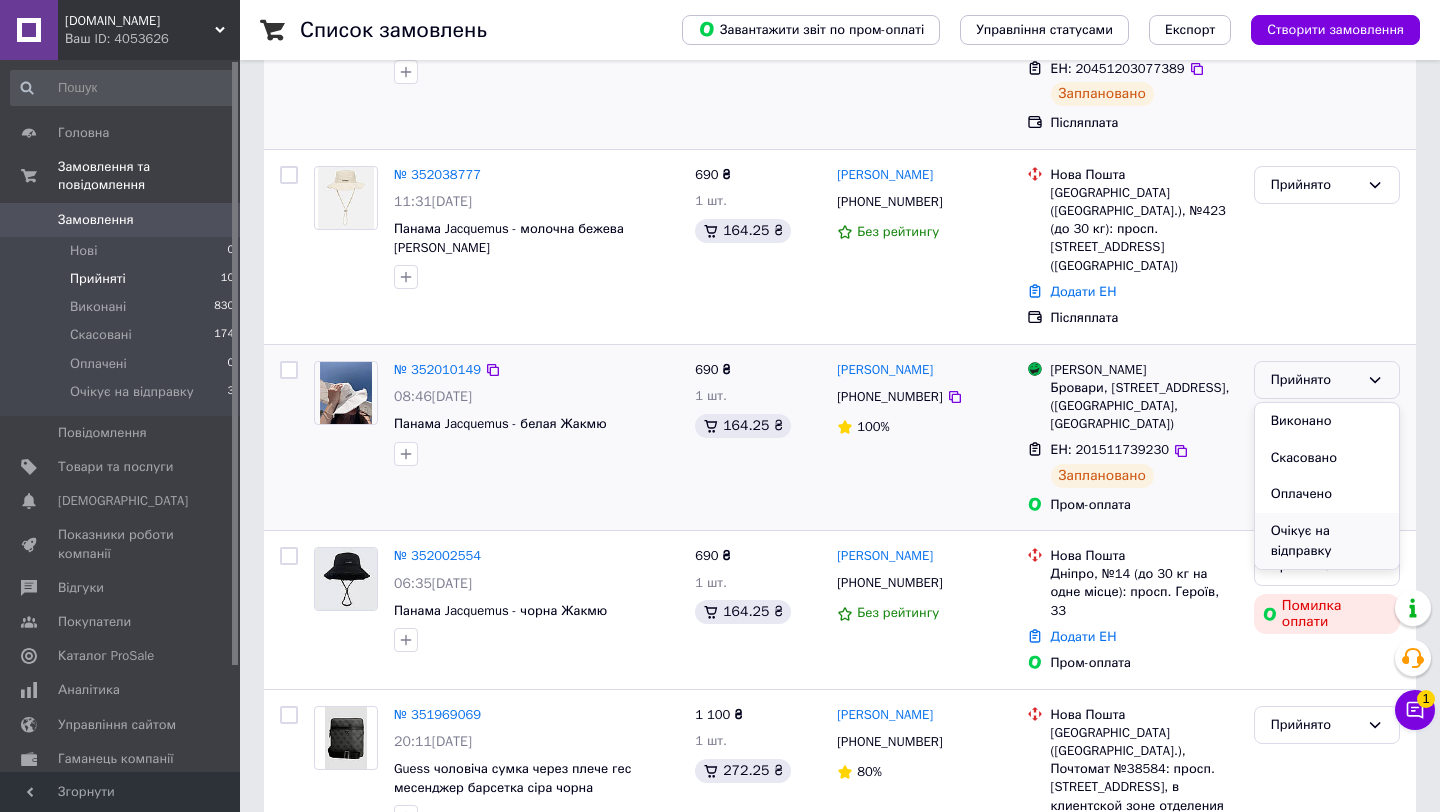 click on "Очікує на відправку" at bounding box center [1327, 541] 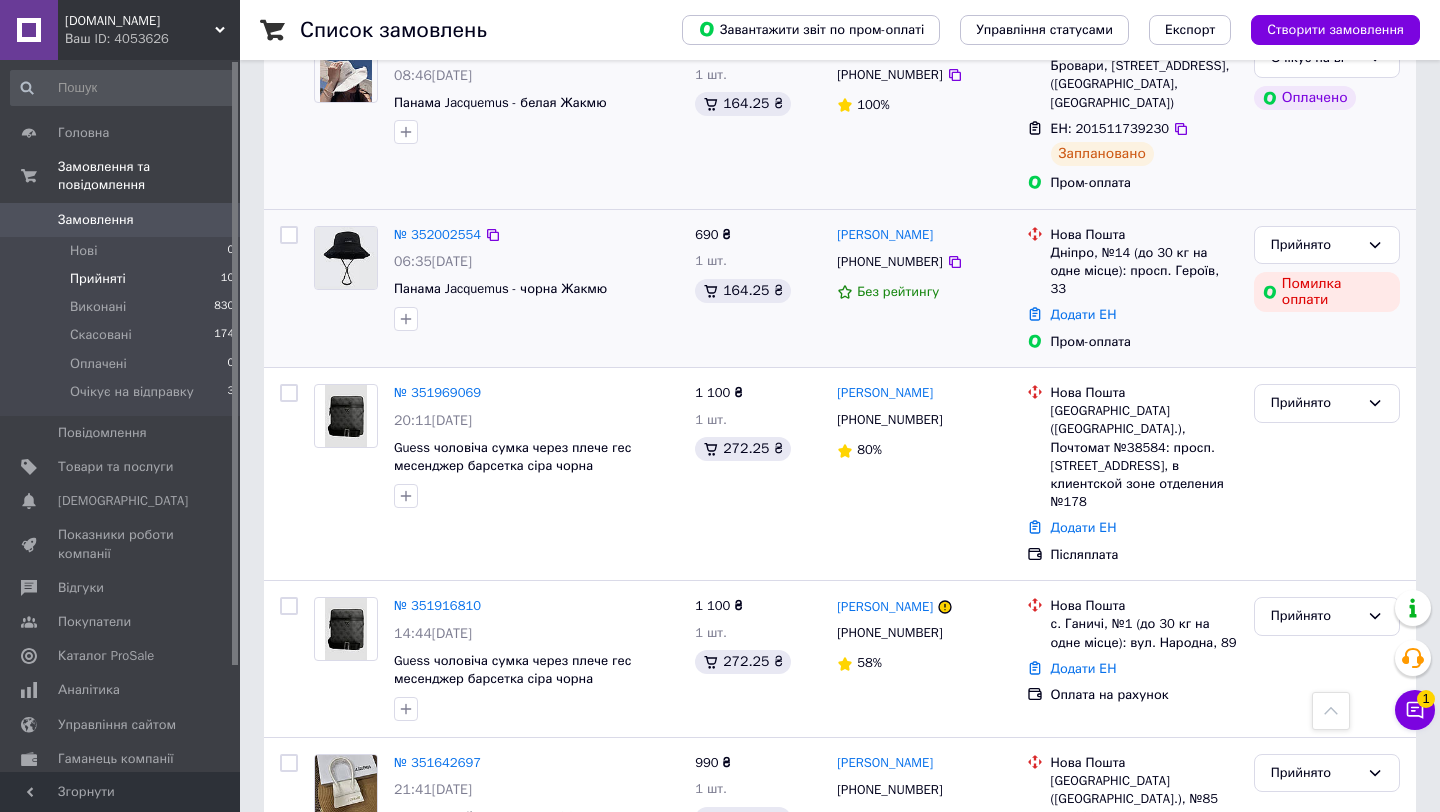 scroll, scrollTop: 514, scrollLeft: 0, axis: vertical 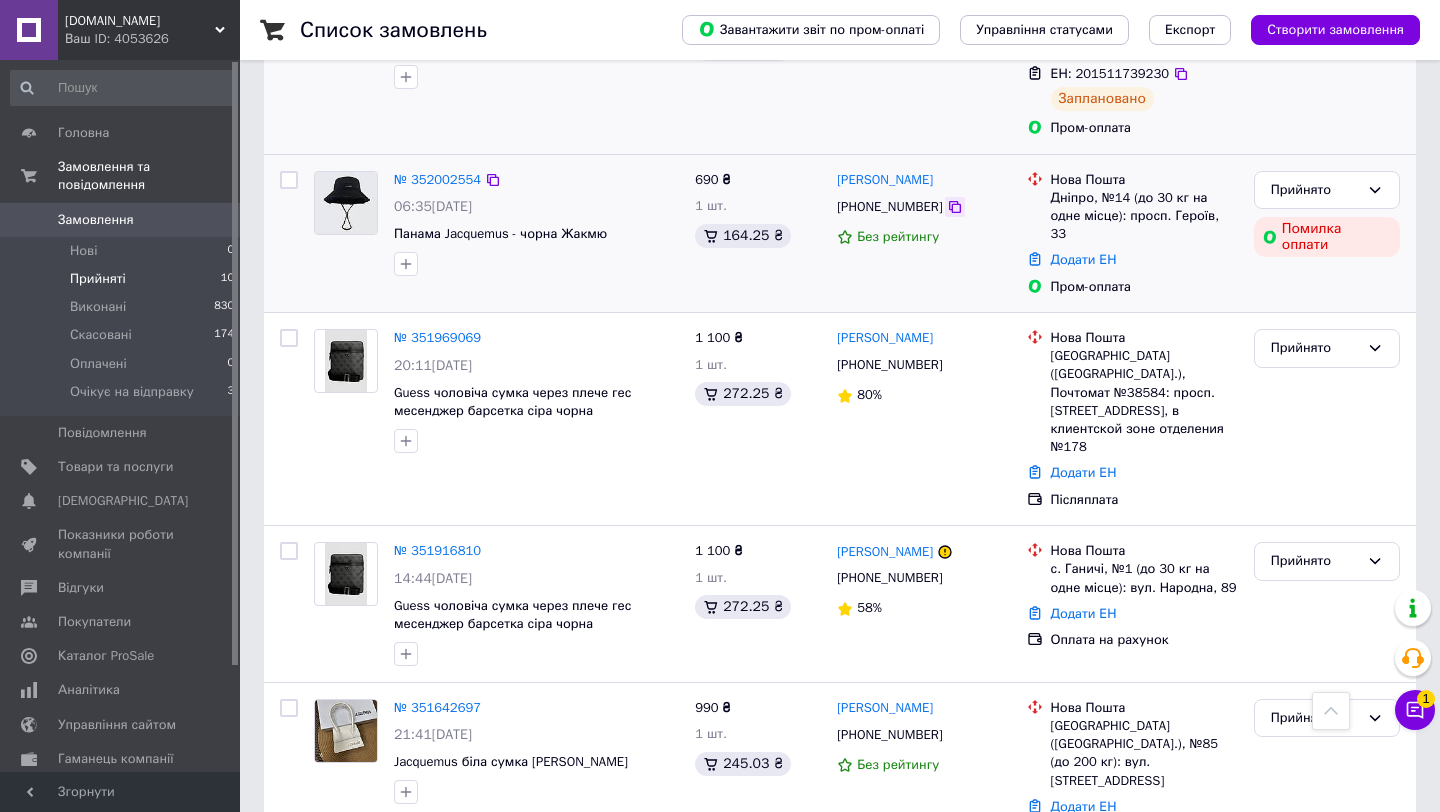 click 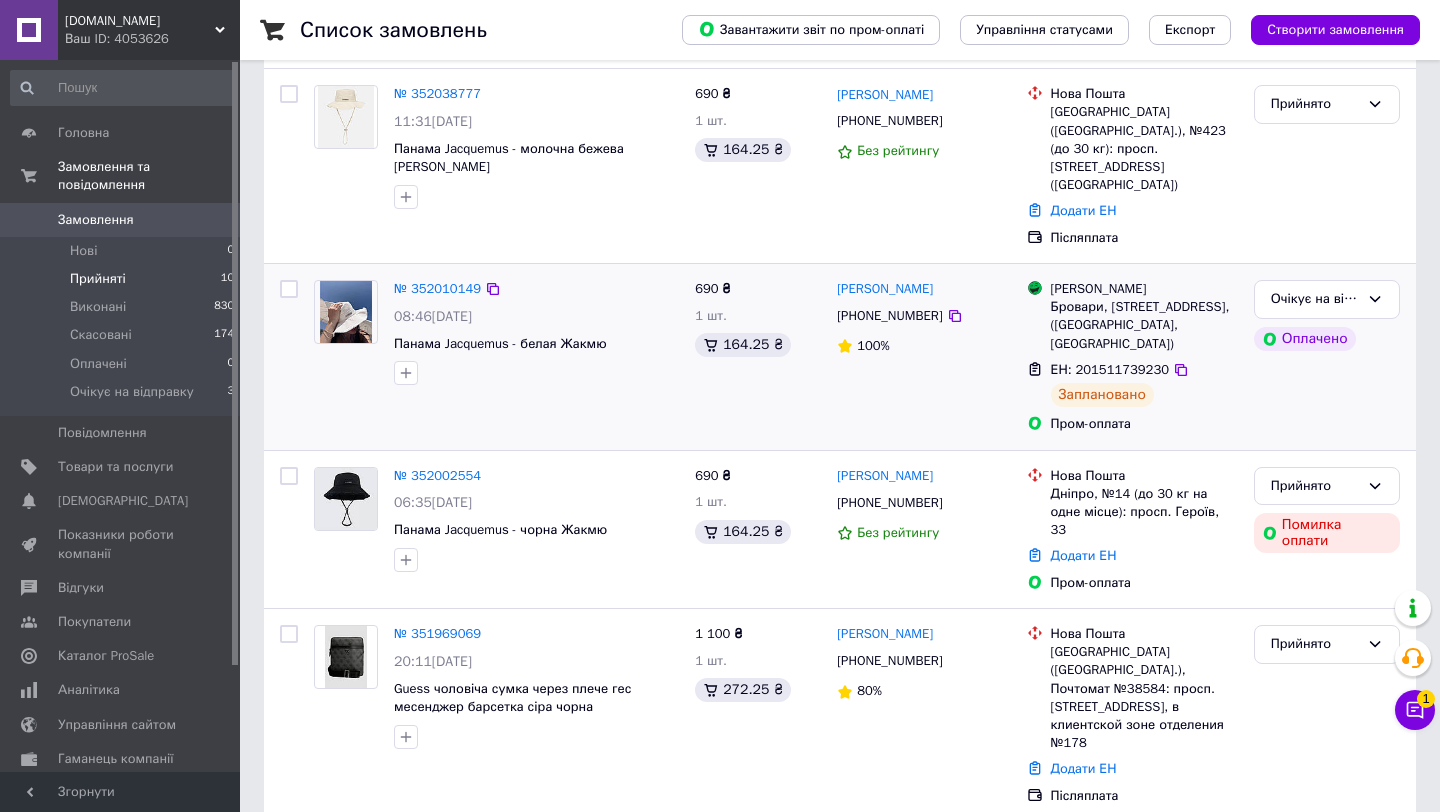 scroll, scrollTop: 216, scrollLeft: 0, axis: vertical 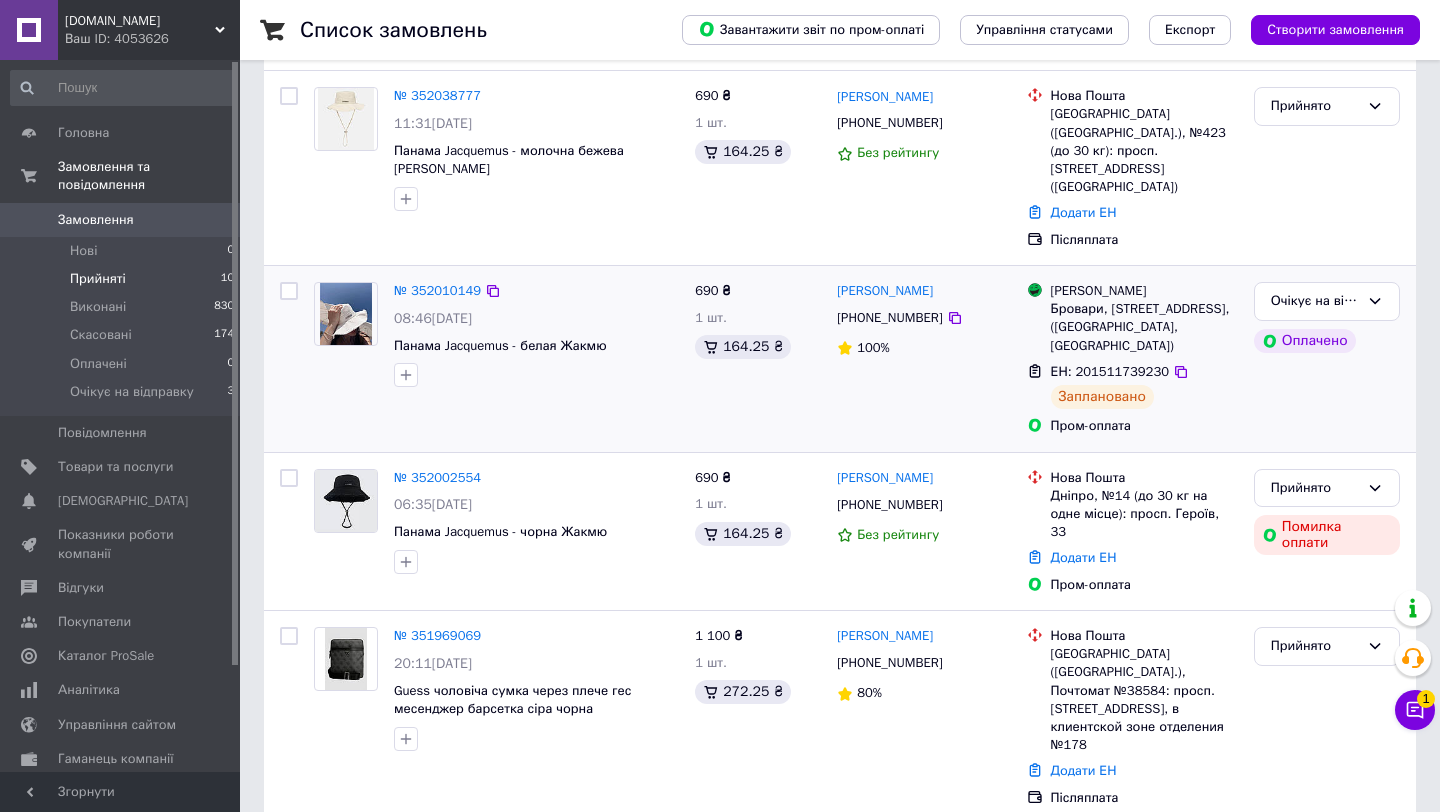 click on "Прийняті 10" at bounding box center (123, 279) 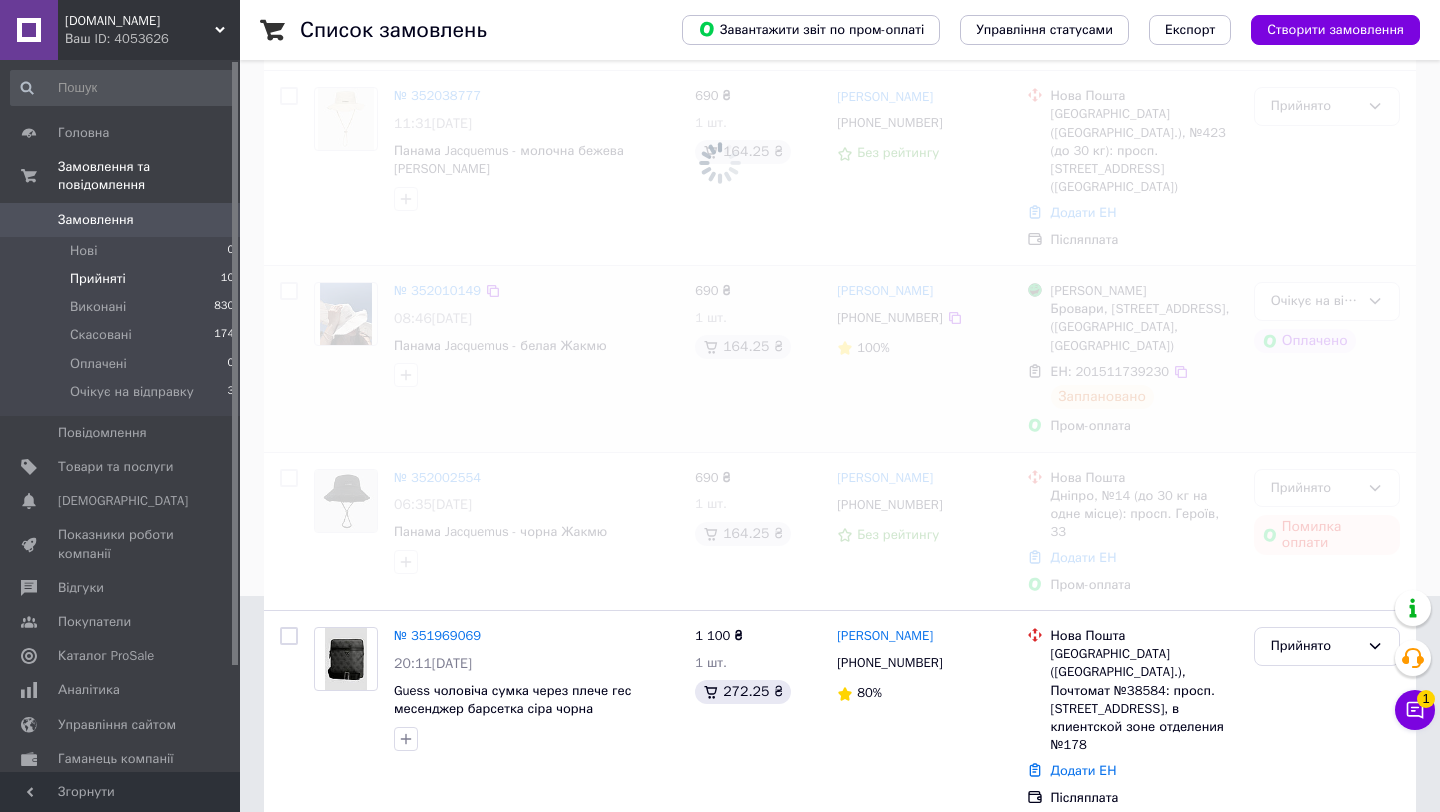scroll, scrollTop: 0, scrollLeft: 0, axis: both 